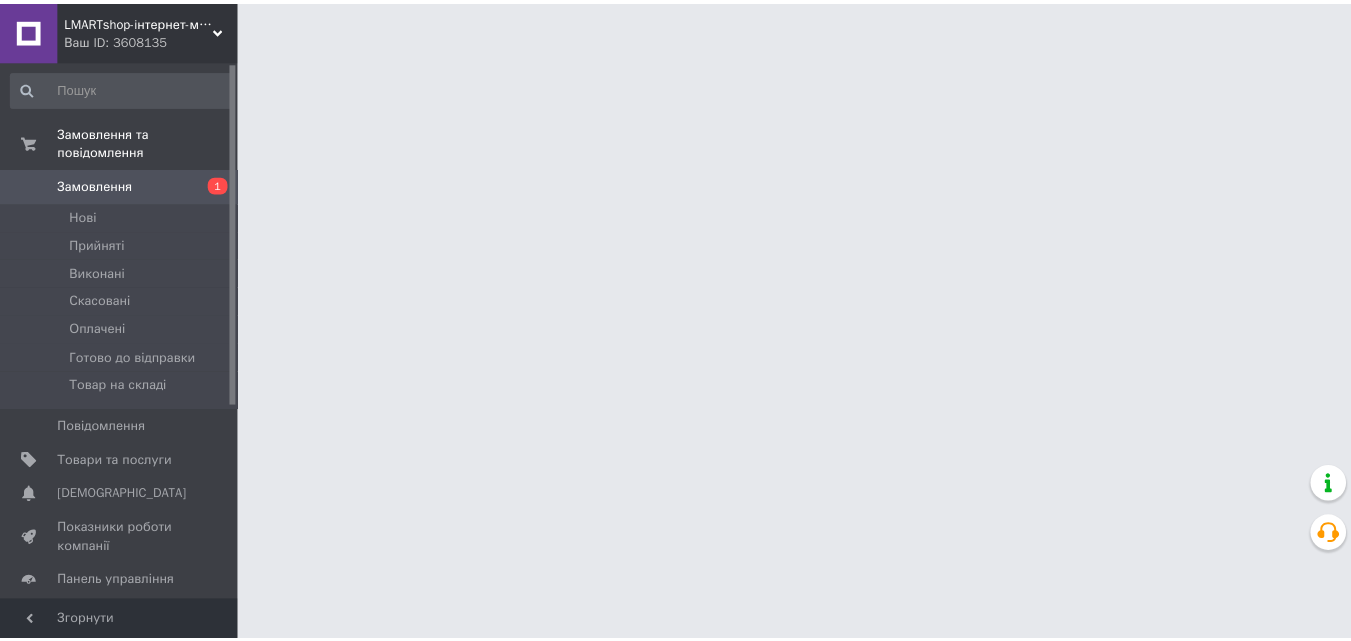 scroll, scrollTop: 0, scrollLeft: 0, axis: both 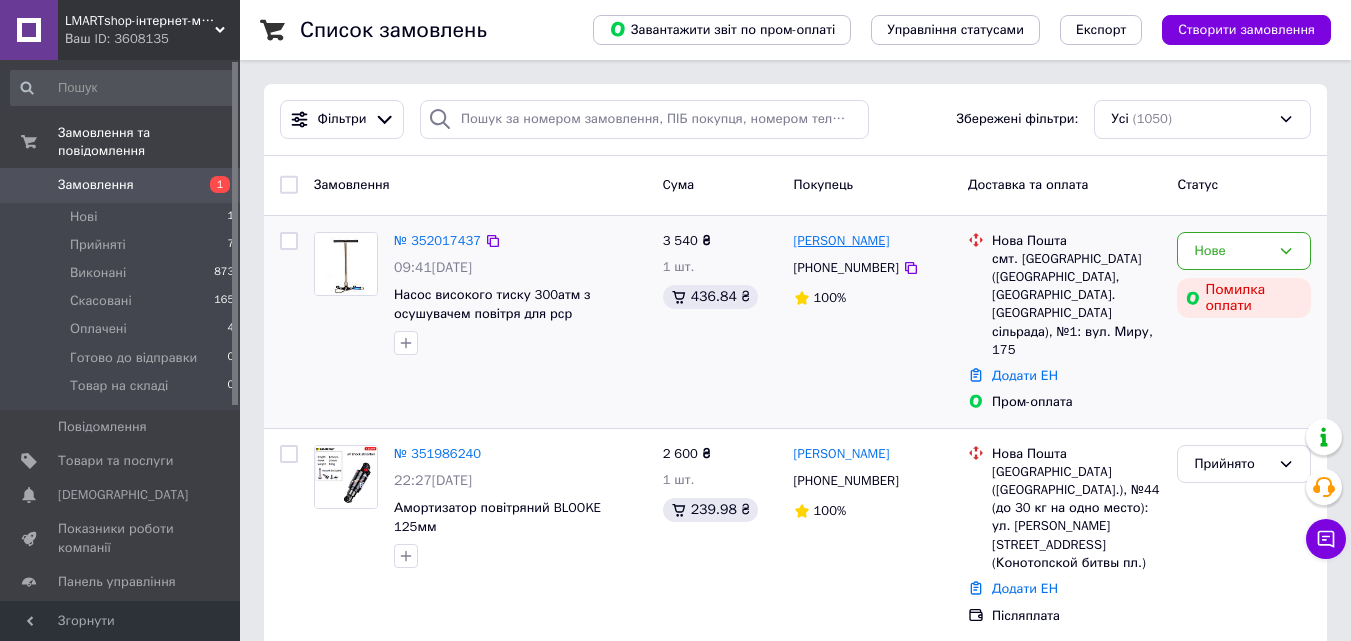 click on "[PERSON_NAME]" at bounding box center (842, 241) 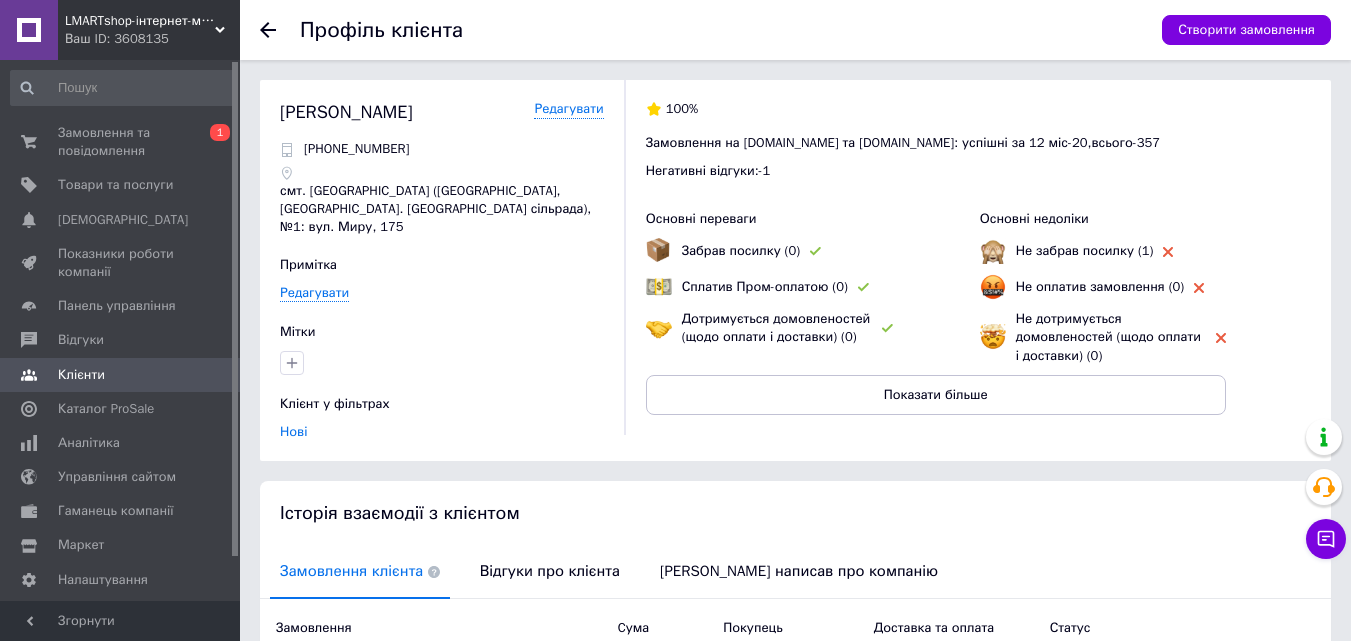 click 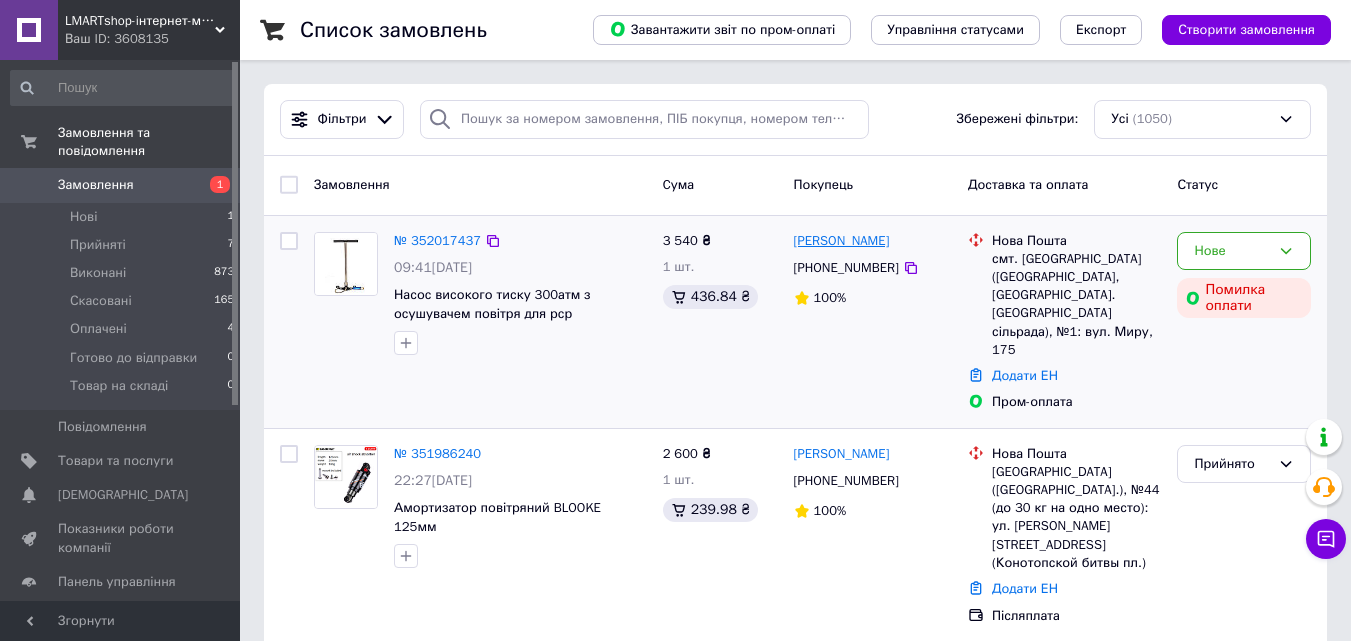 click on "[PERSON_NAME]" at bounding box center (842, 241) 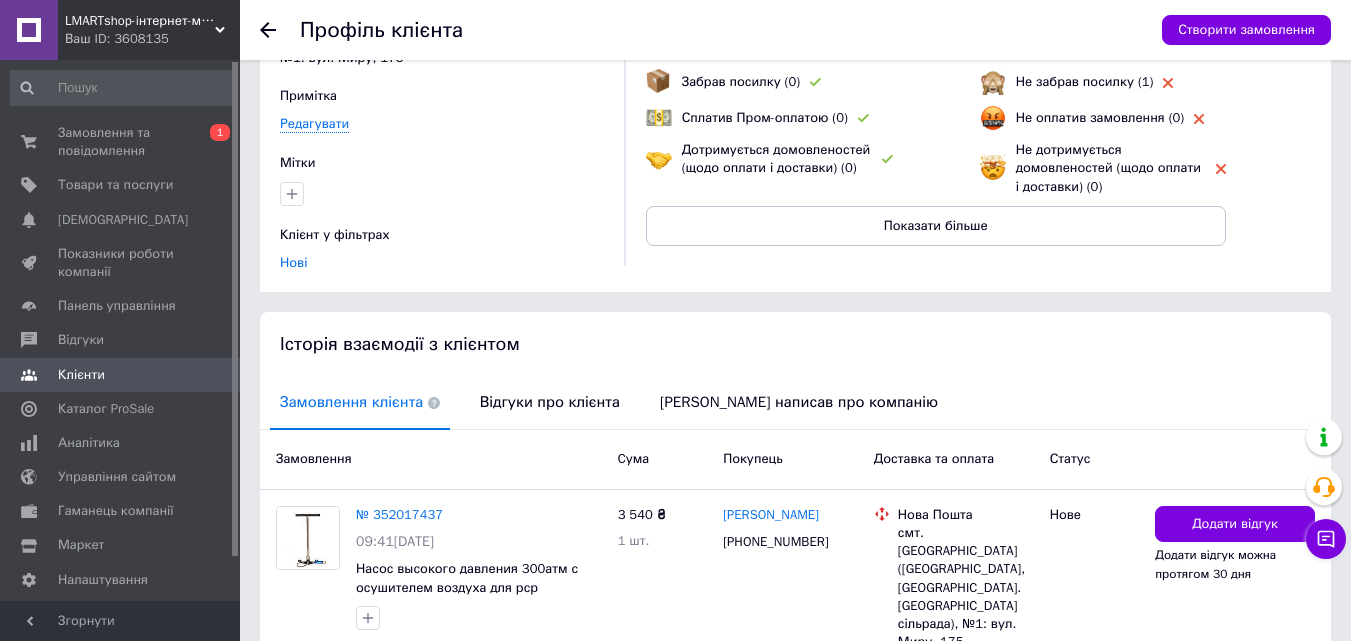 scroll, scrollTop: 0, scrollLeft: 0, axis: both 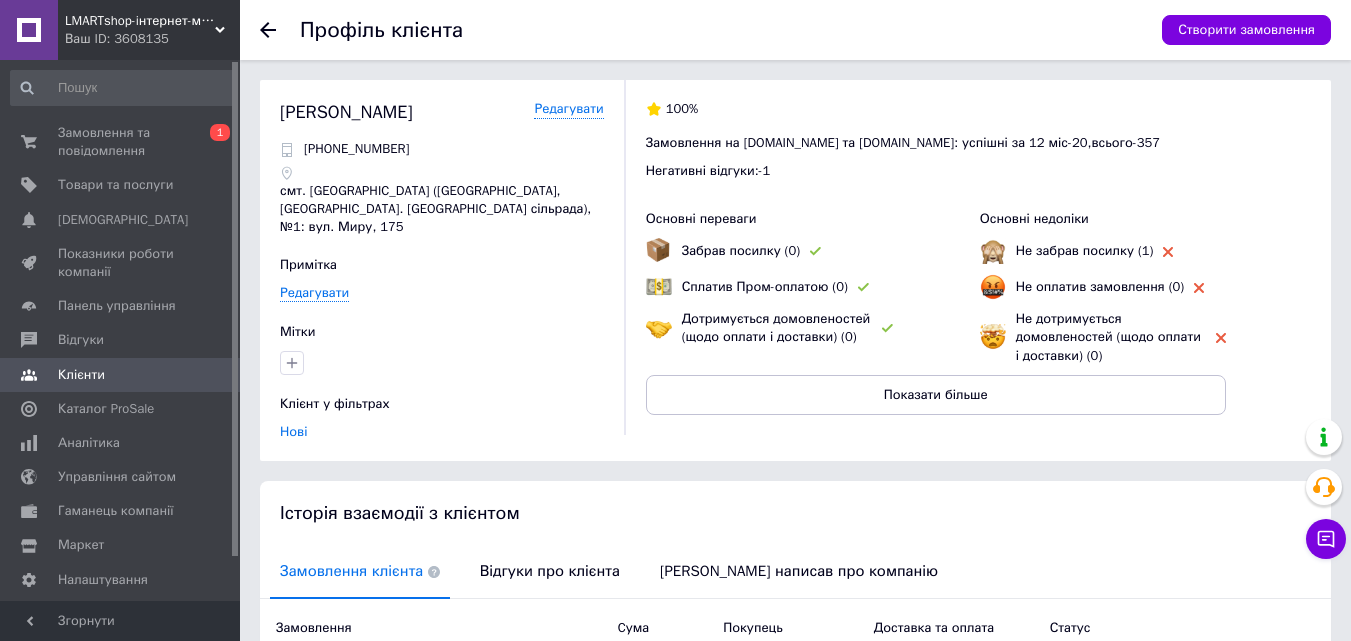 click 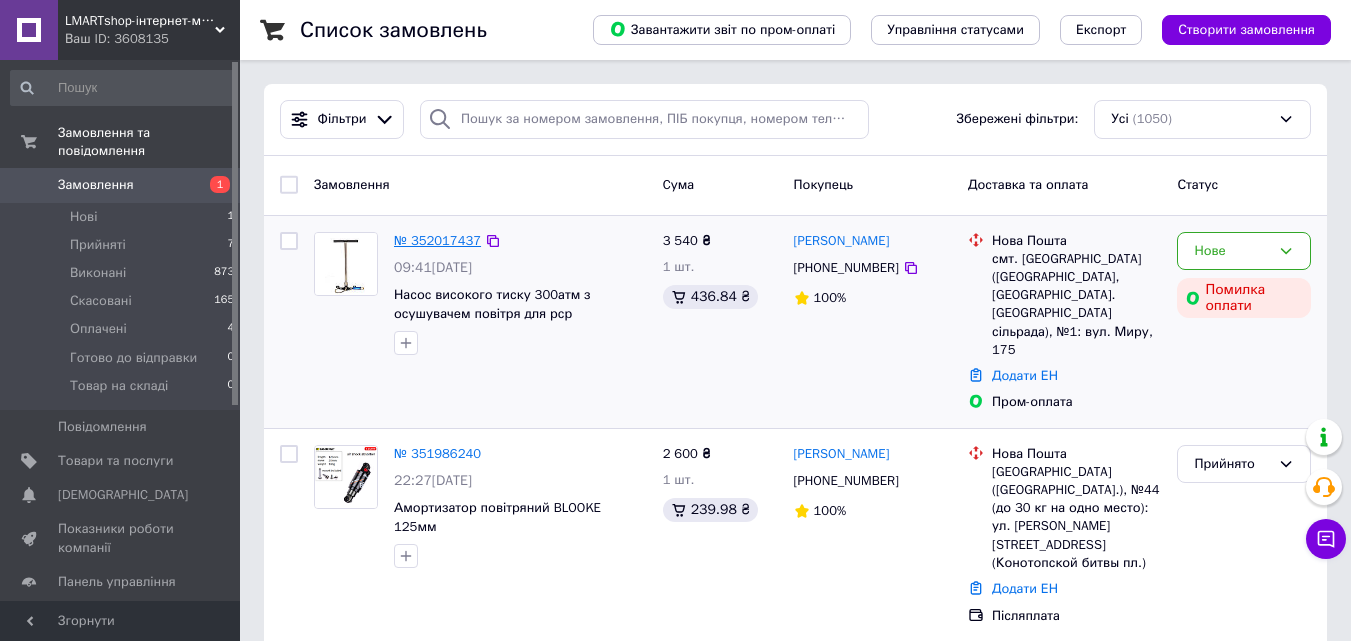 click on "№ 352017437" at bounding box center [437, 240] 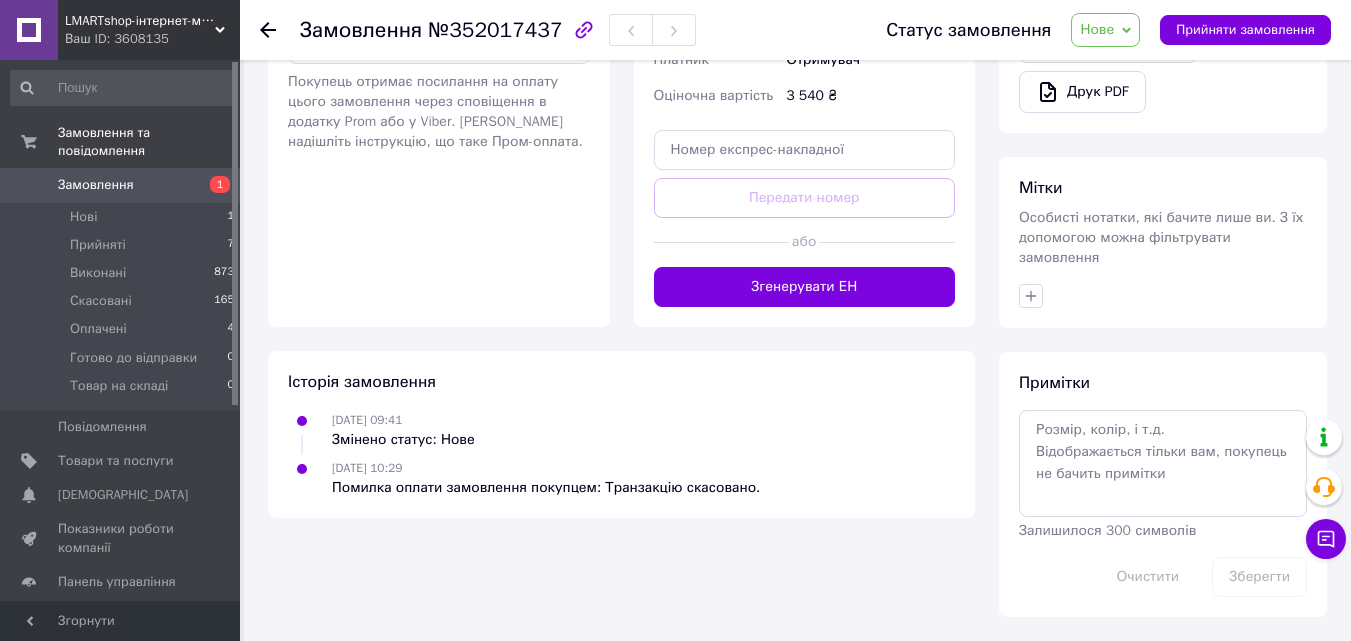 scroll, scrollTop: 669, scrollLeft: 0, axis: vertical 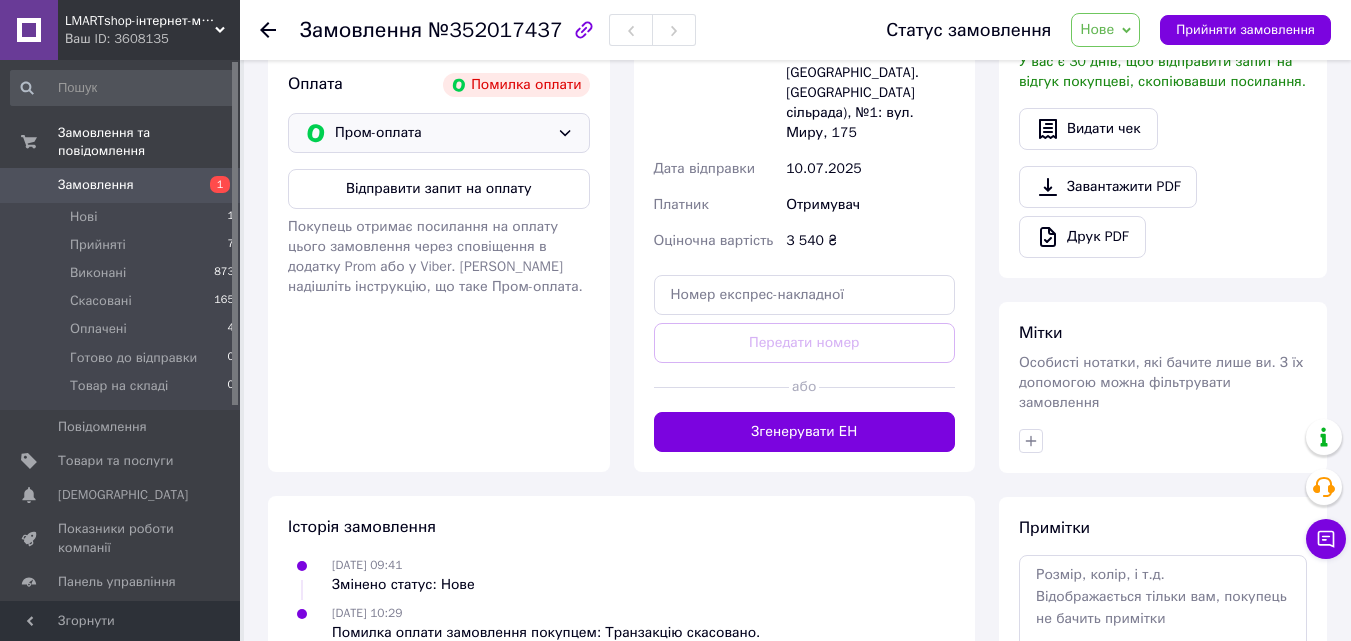 click on "Пром-оплата" at bounding box center [442, 133] 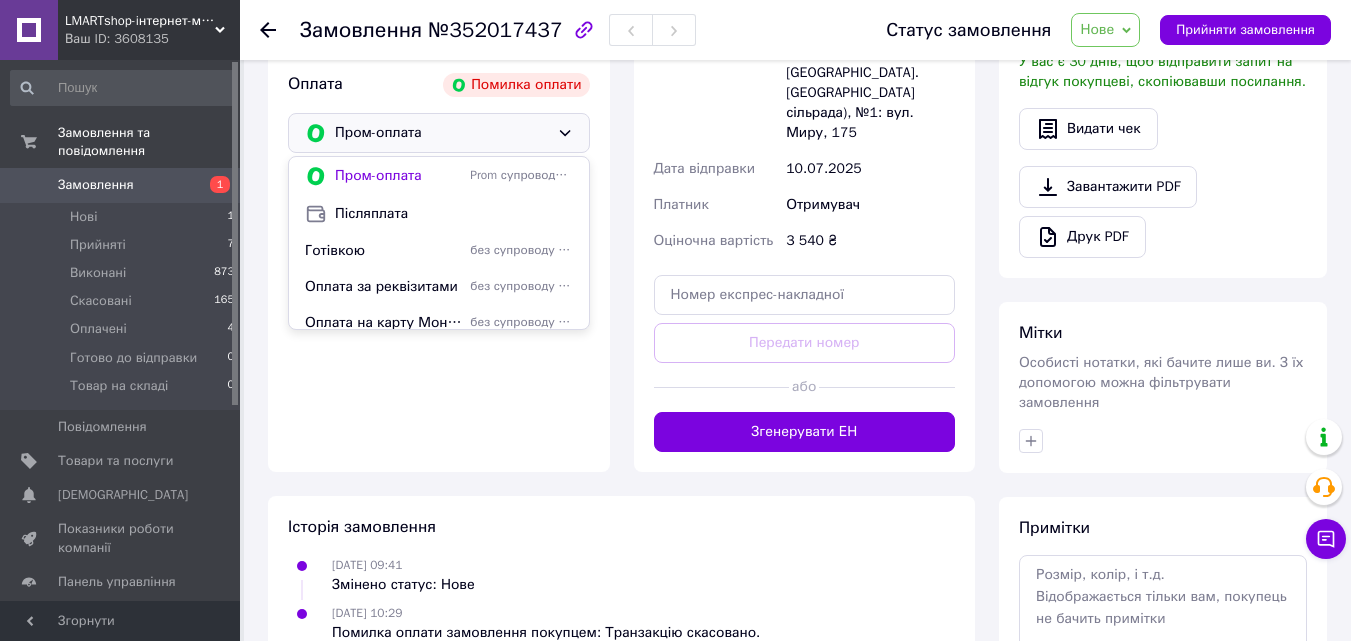 click on "Післяплата" at bounding box center (454, 214) 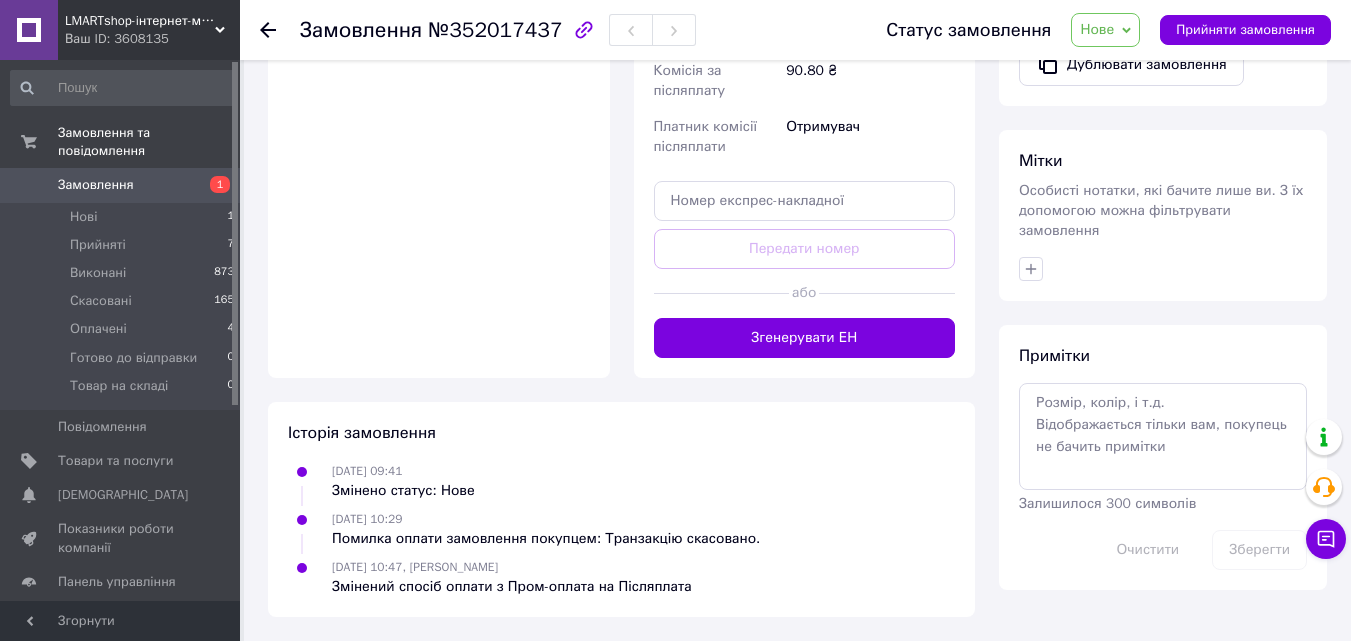 scroll, scrollTop: 1069, scrollLeft: 0, axis: vertical 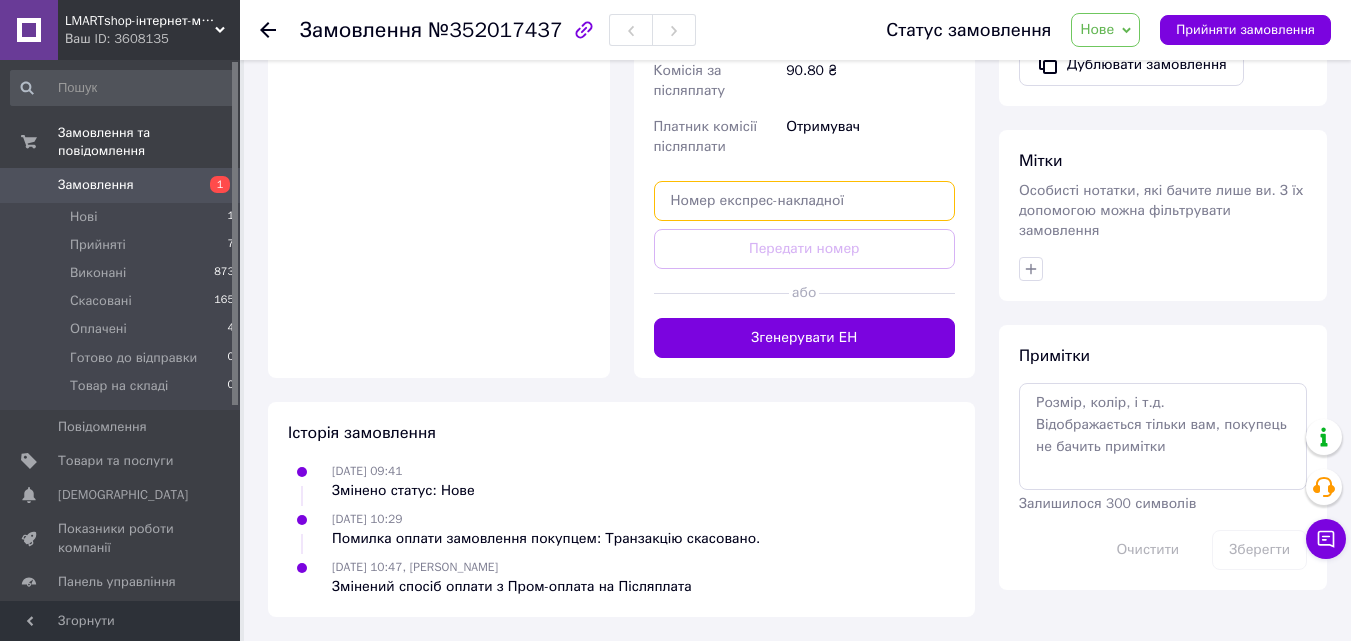 click at bounding box center [805, 201] 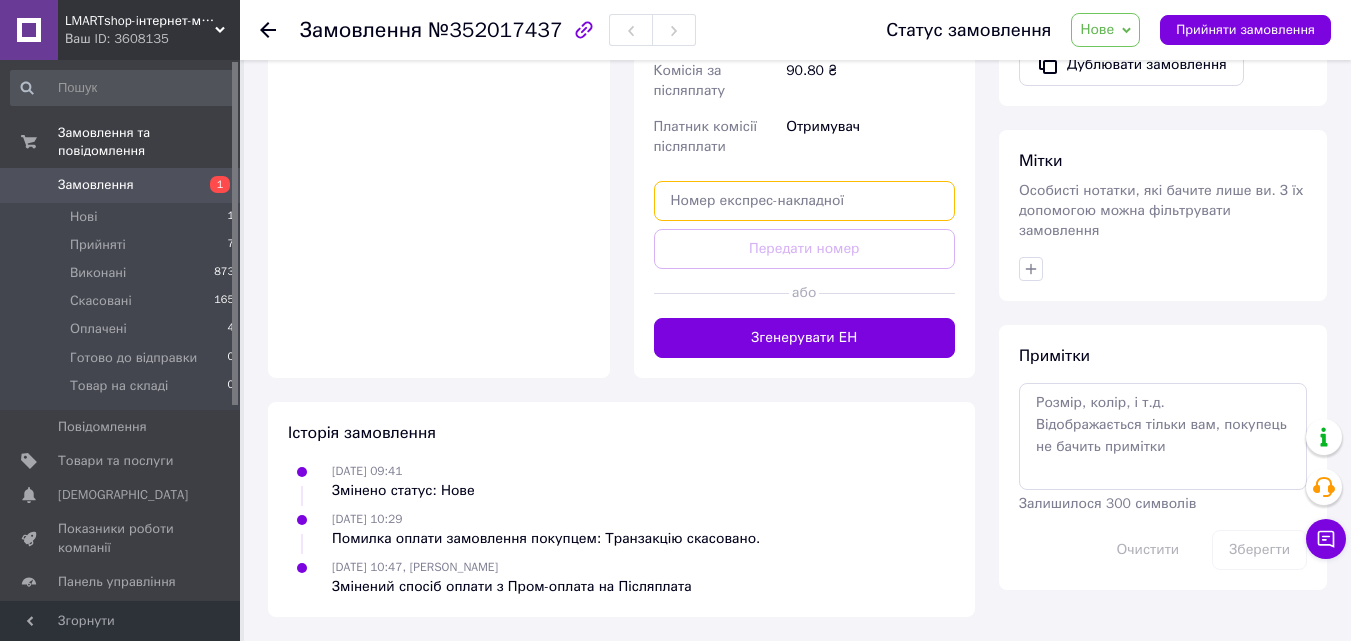 paste on "20451202825471" 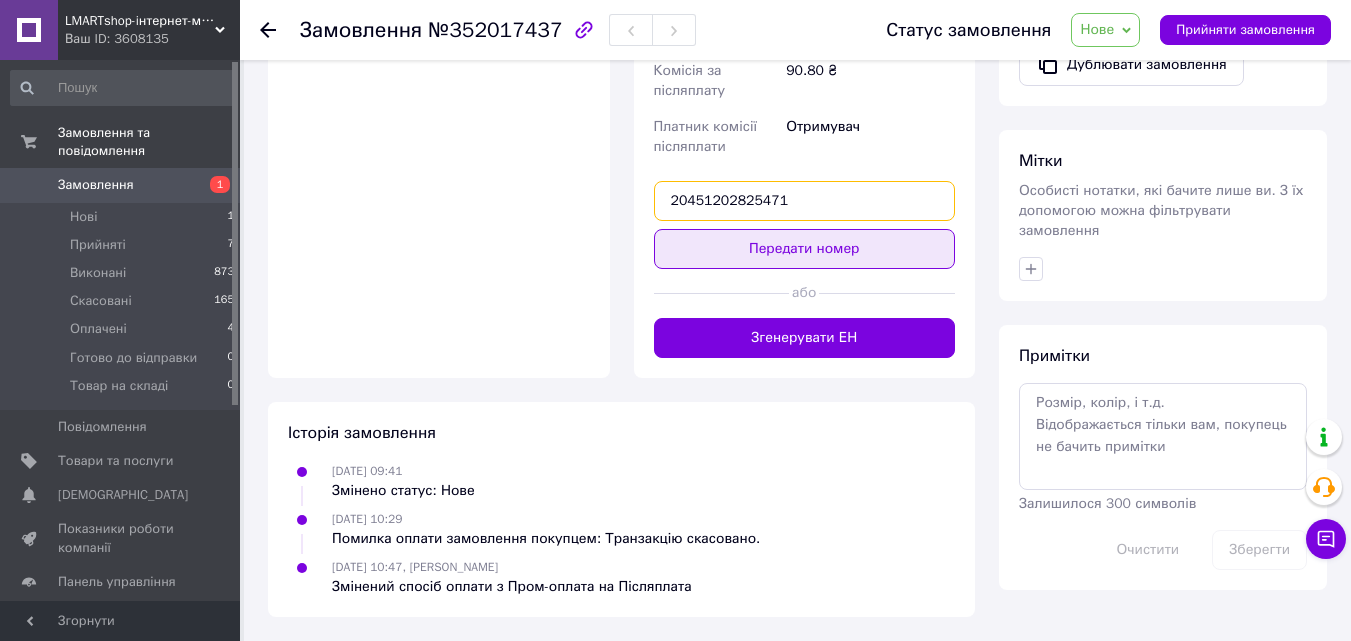 type on "20451202825471" 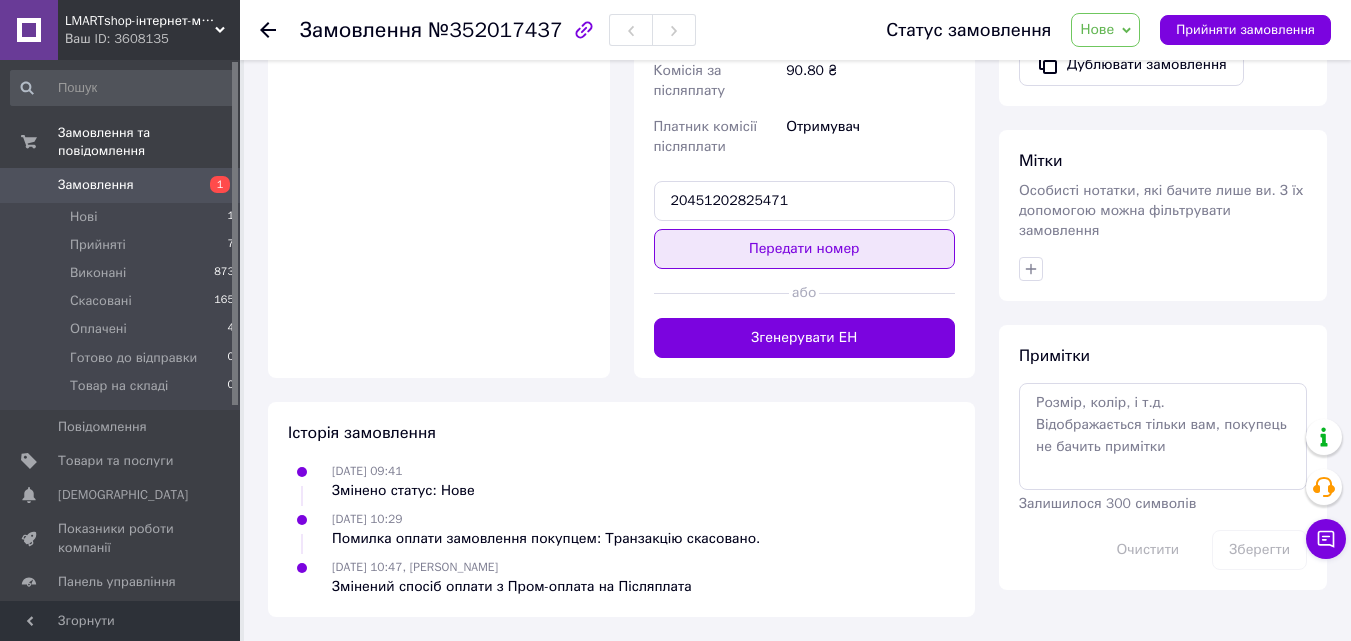 click on "Передати номер" at bounding box center (805, 249) 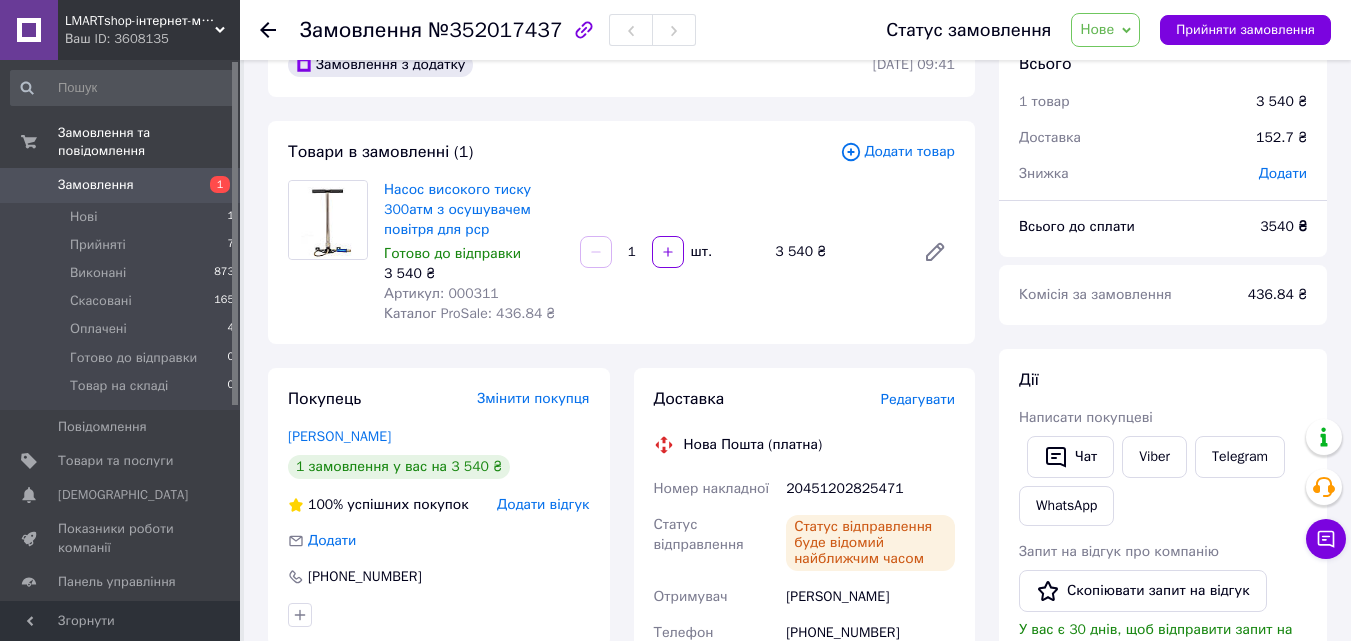 scroll, scrollTop: 0, scrollLeft: 0, axis: both 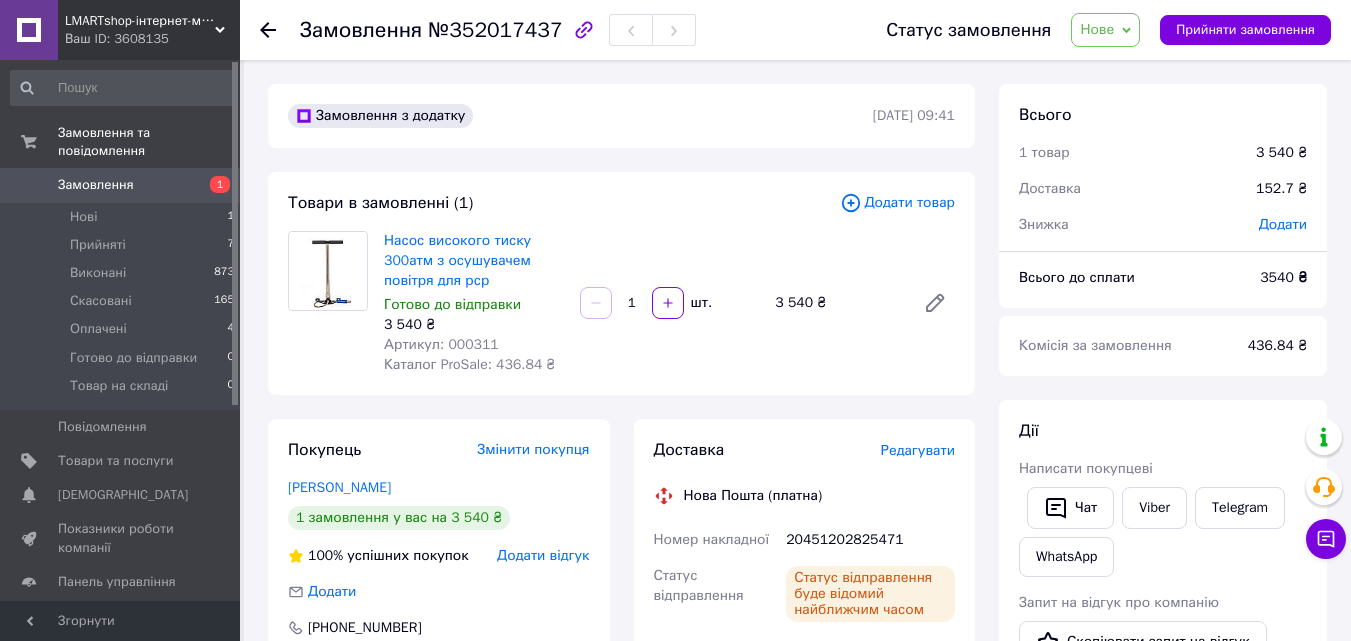 click 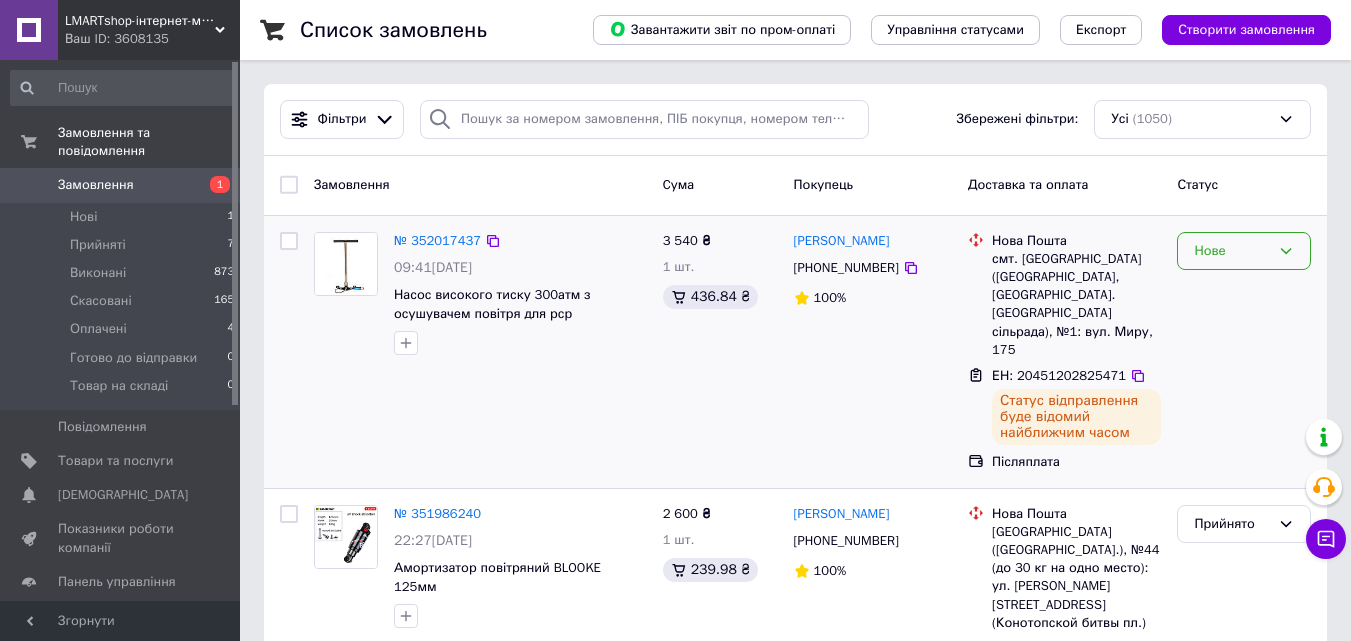 click on "Нове" at bounding box center (1244, 251) 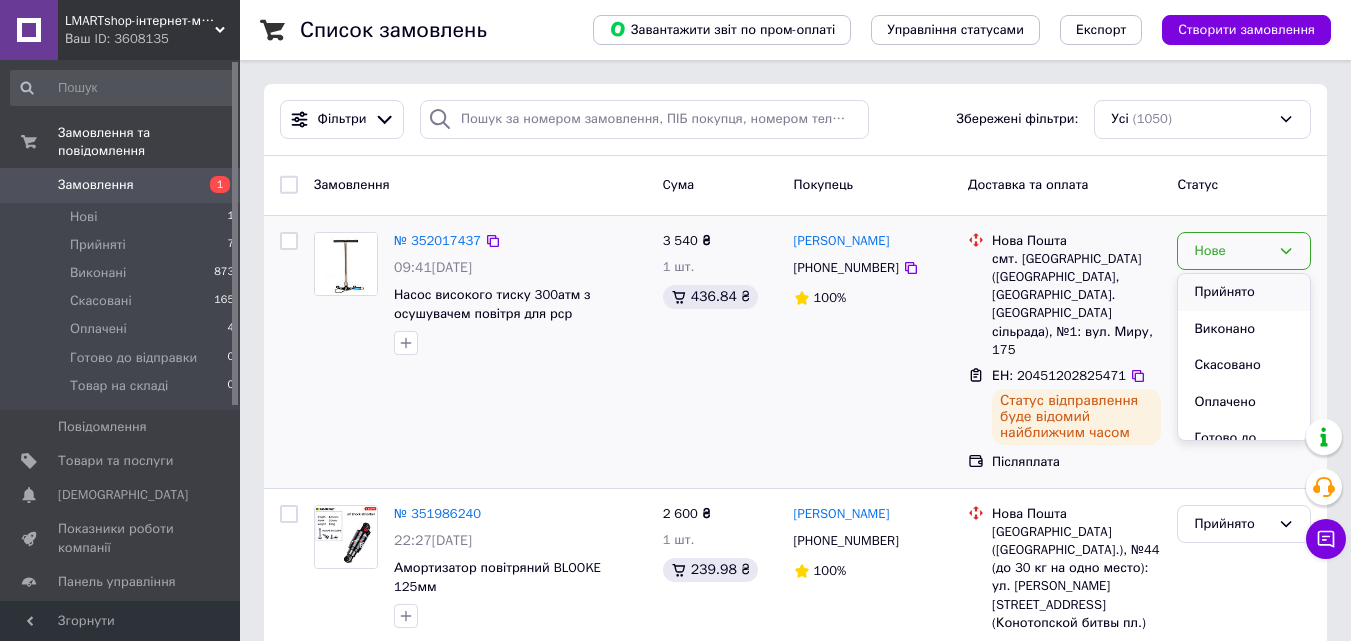 click on "Прийнято" at bounding box center (1244, 292) 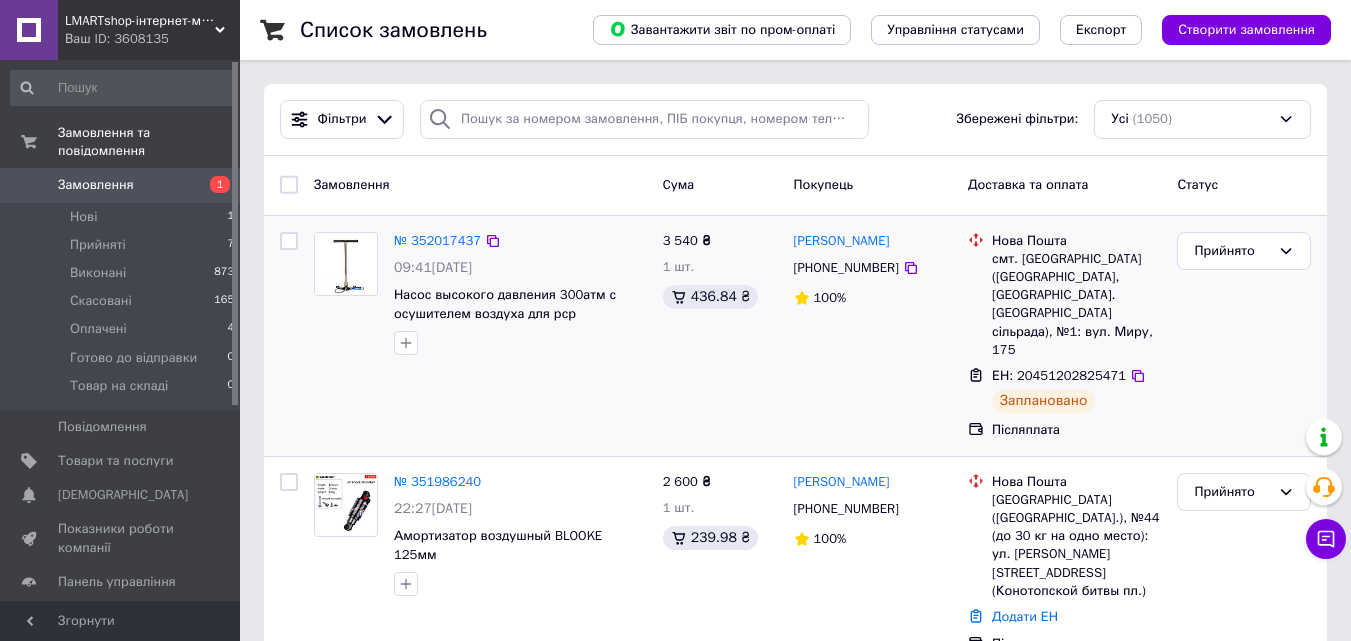 scroll, scrollTop: 200, scrollLeft: 0, axis: vertical 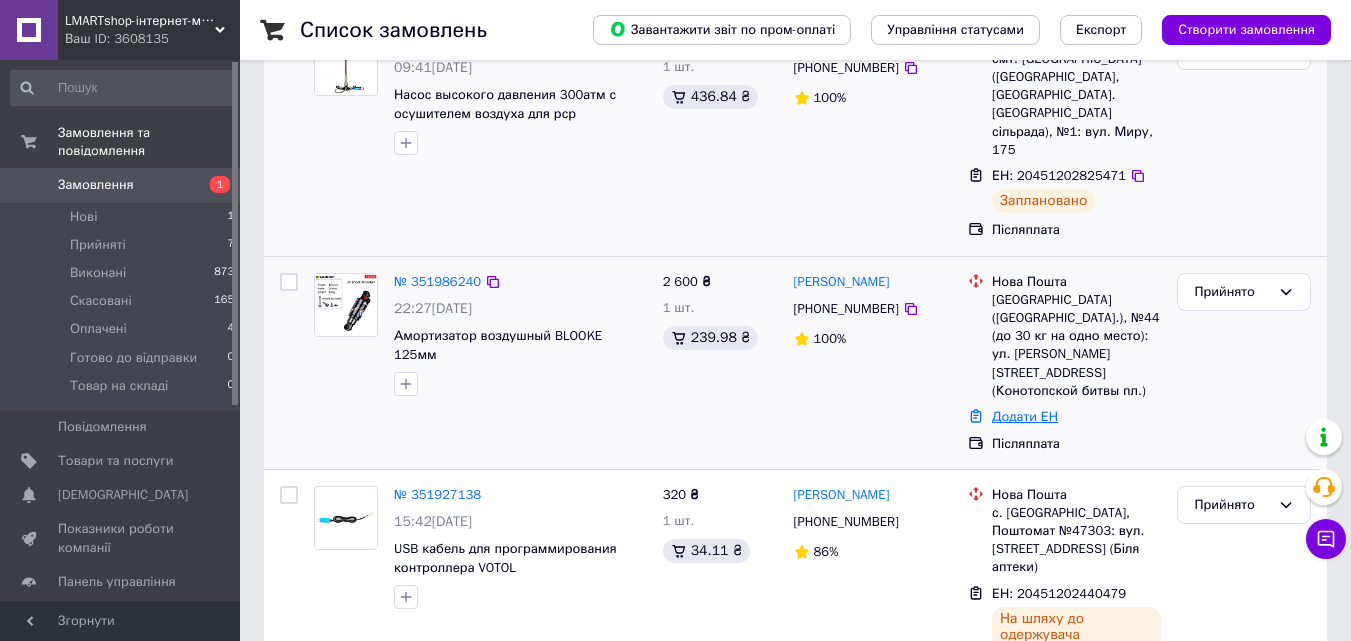click on "Додати ЕН" at bounding box center (1025, 416) 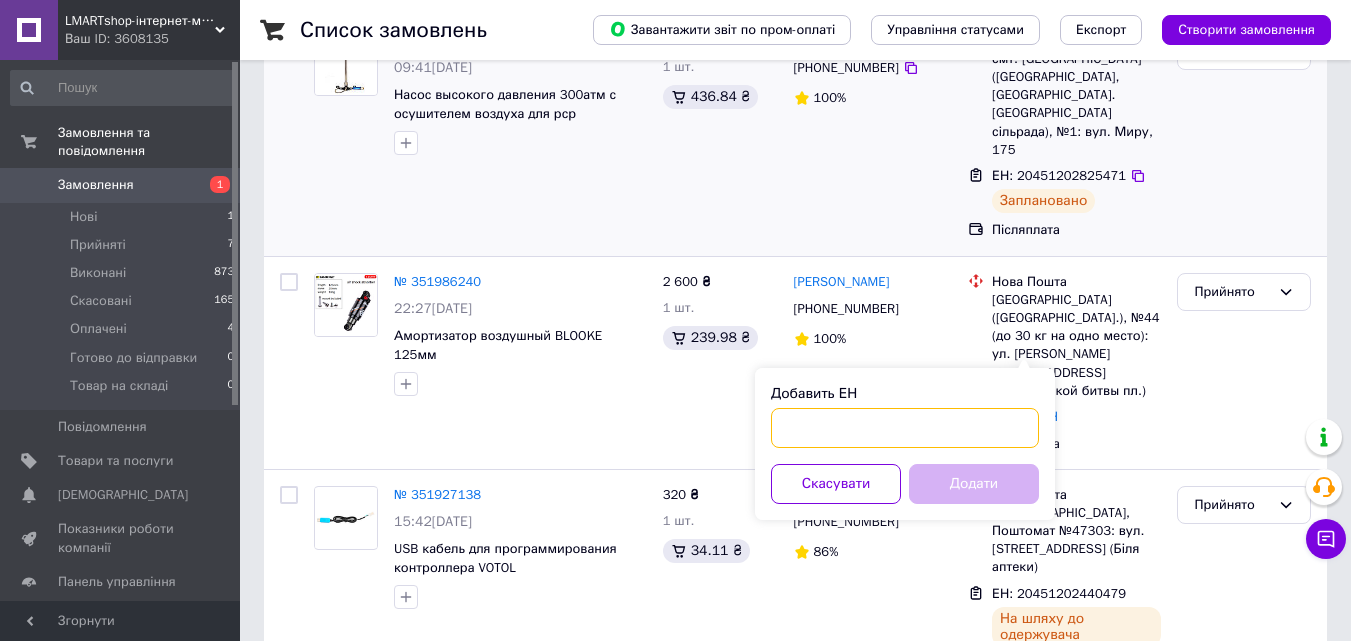 click on "Добавить ЕН" at bounding box center [905, 428] 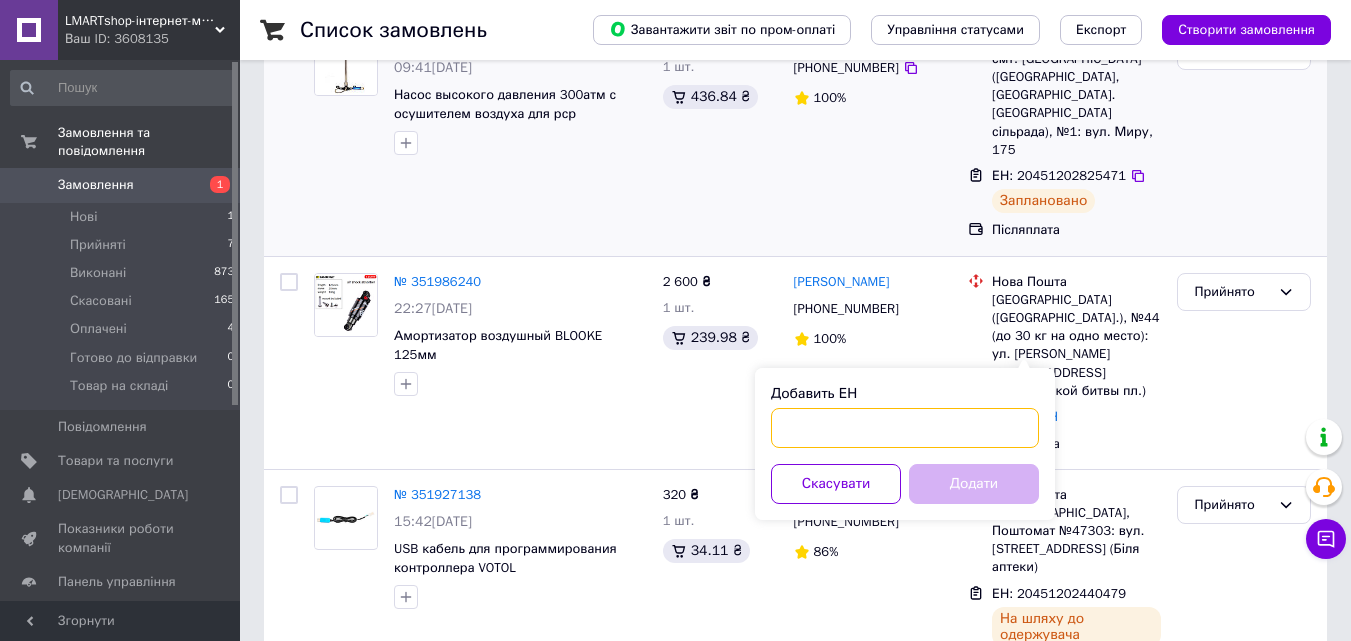 paste on "20451202828359" 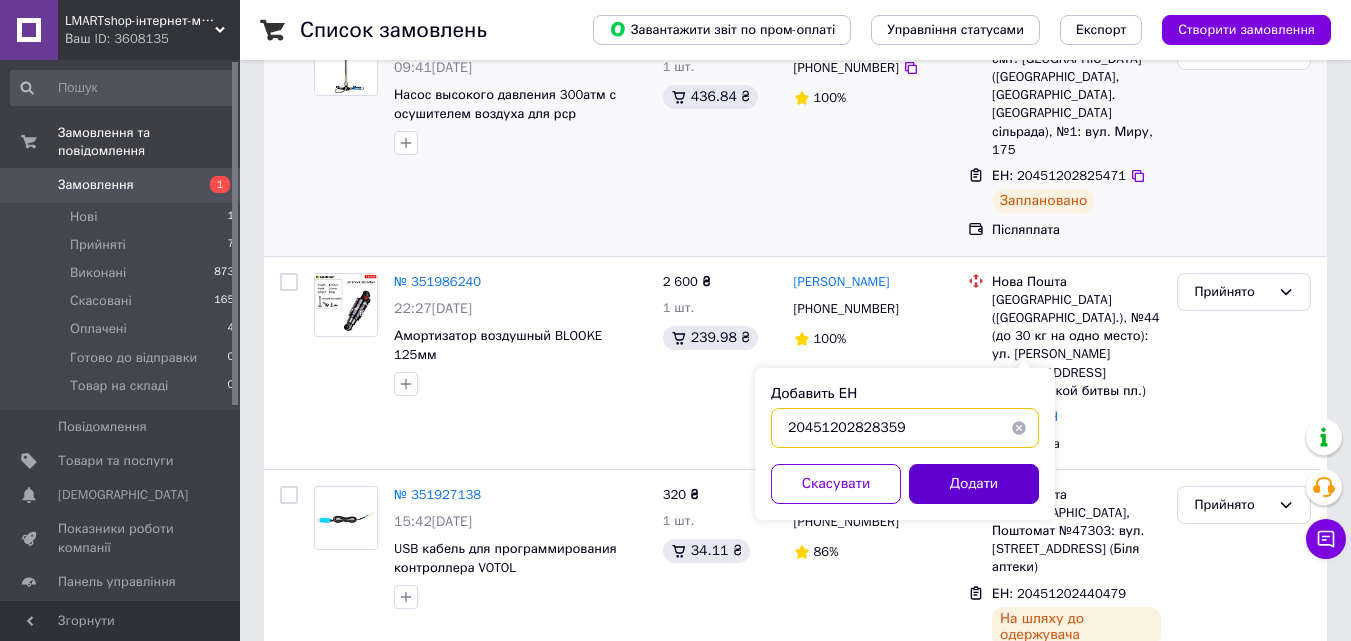 type on "20451202828359" 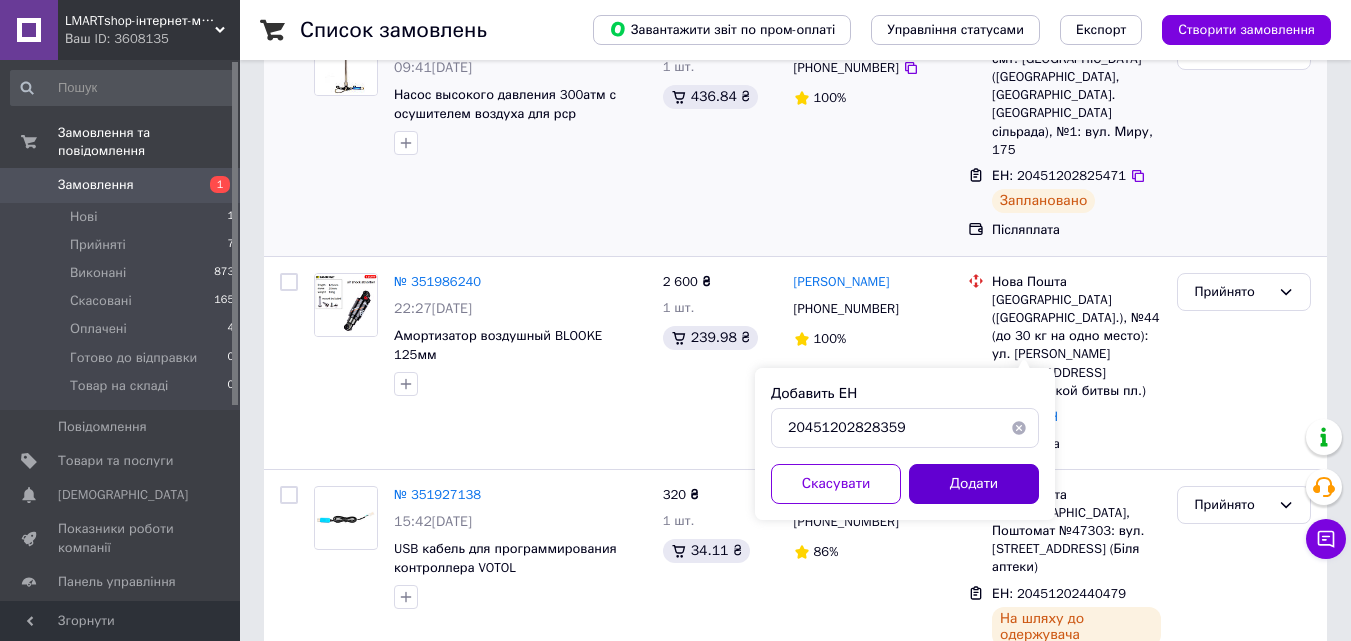 click on "Додати" at bounding box center (974, 484) 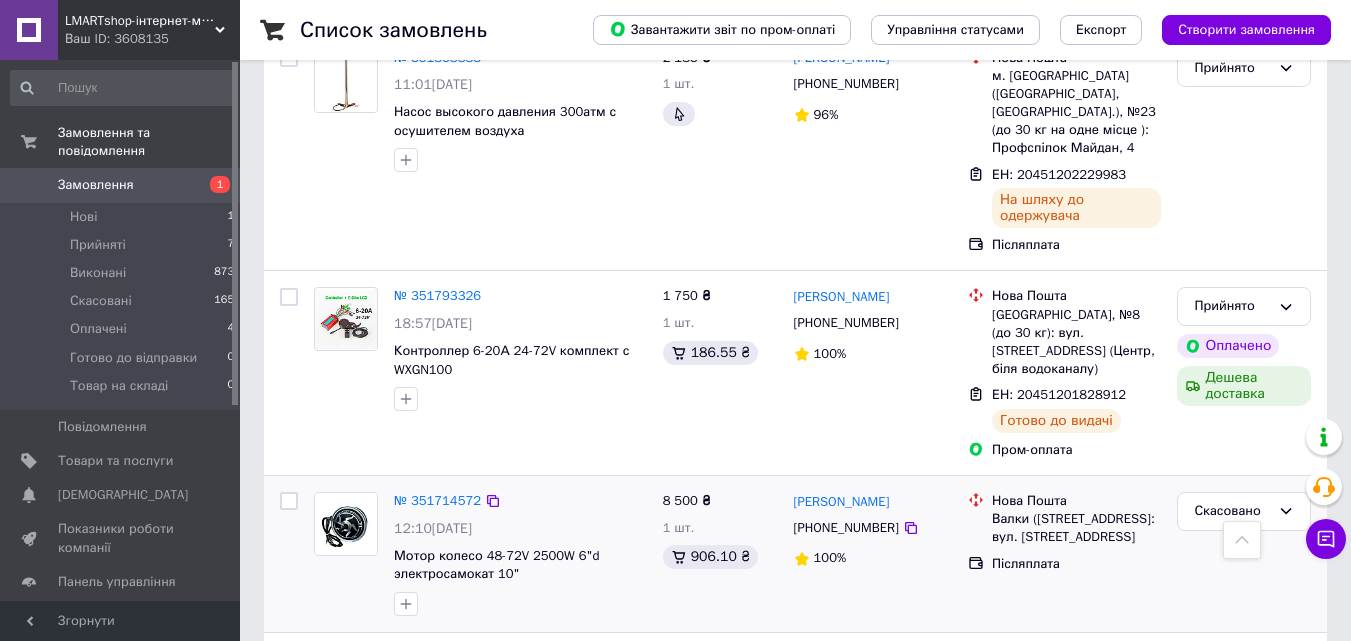 scroll, scrollTop: 1200, scrollLeft: 0, axis: vertical 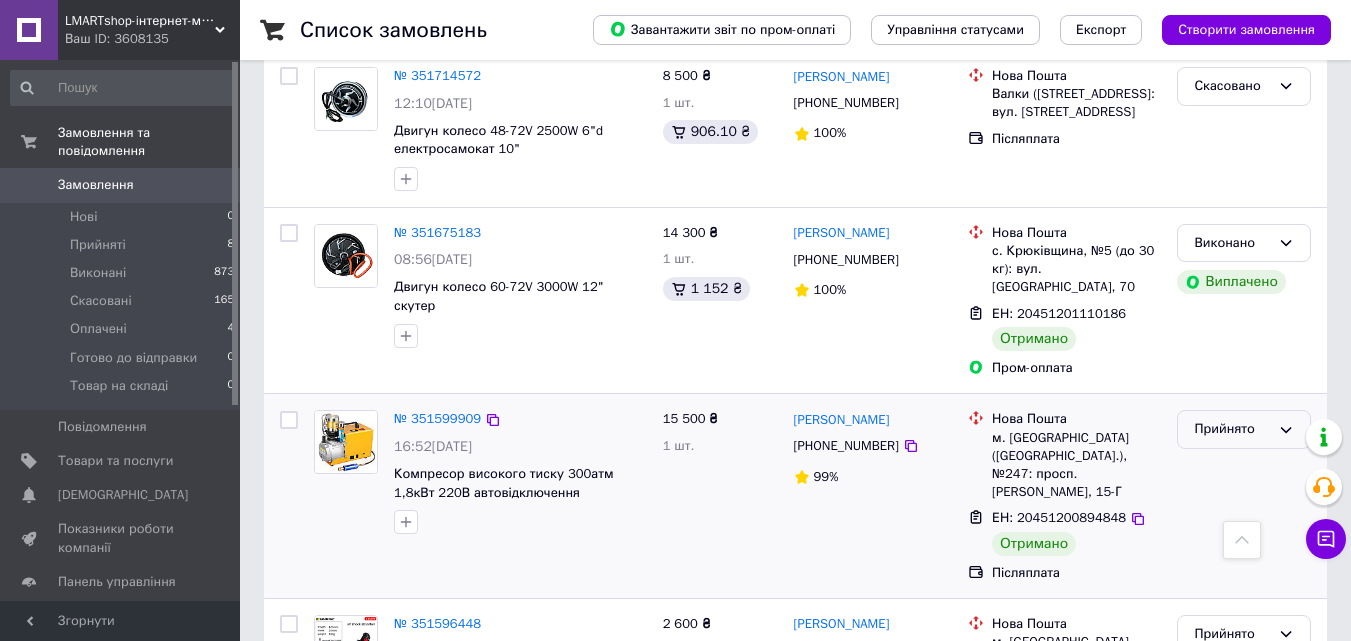 click on "Прийнято" at bounding box center (1232, 429) 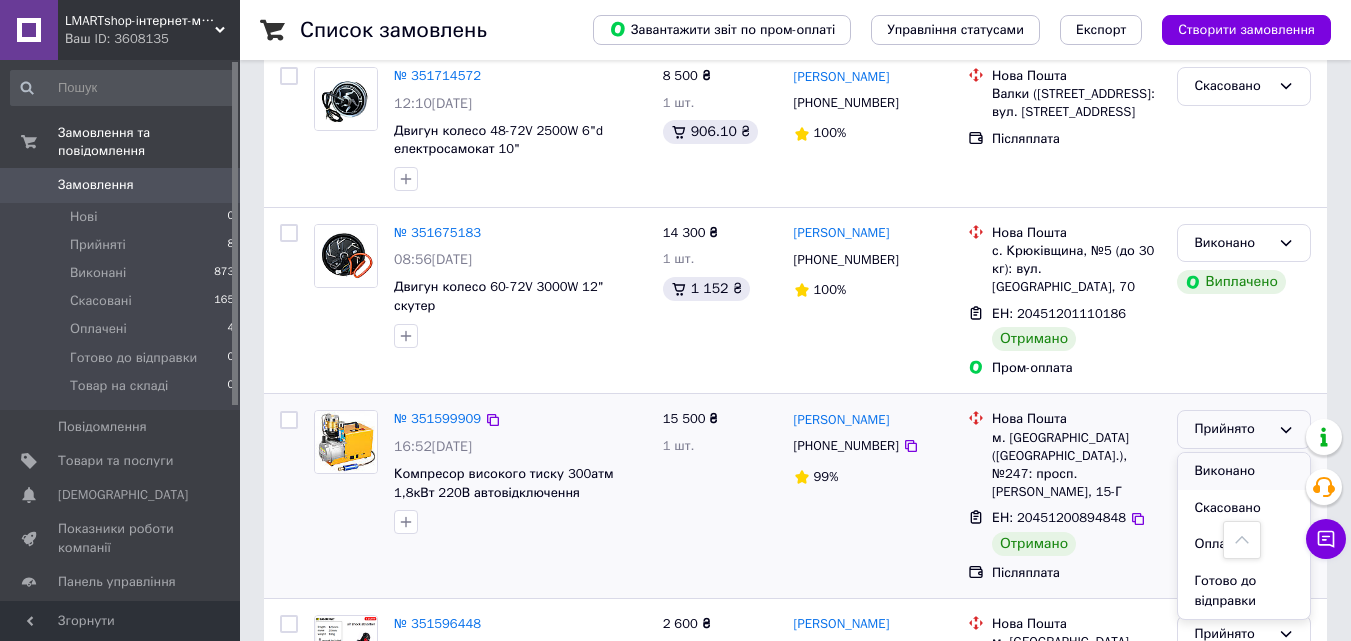 click on "Виконано" at bounding box center (1244, 471) 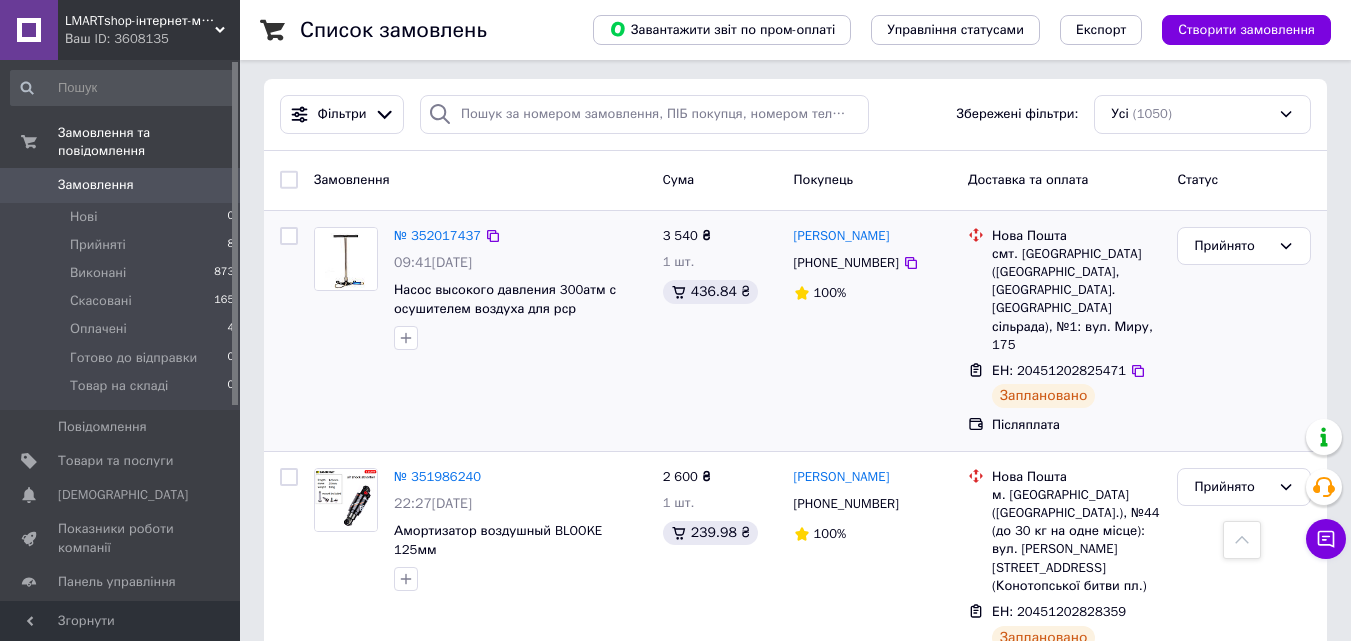 scroll, scrollTop: 0, scrollLeft: 0, axis: both 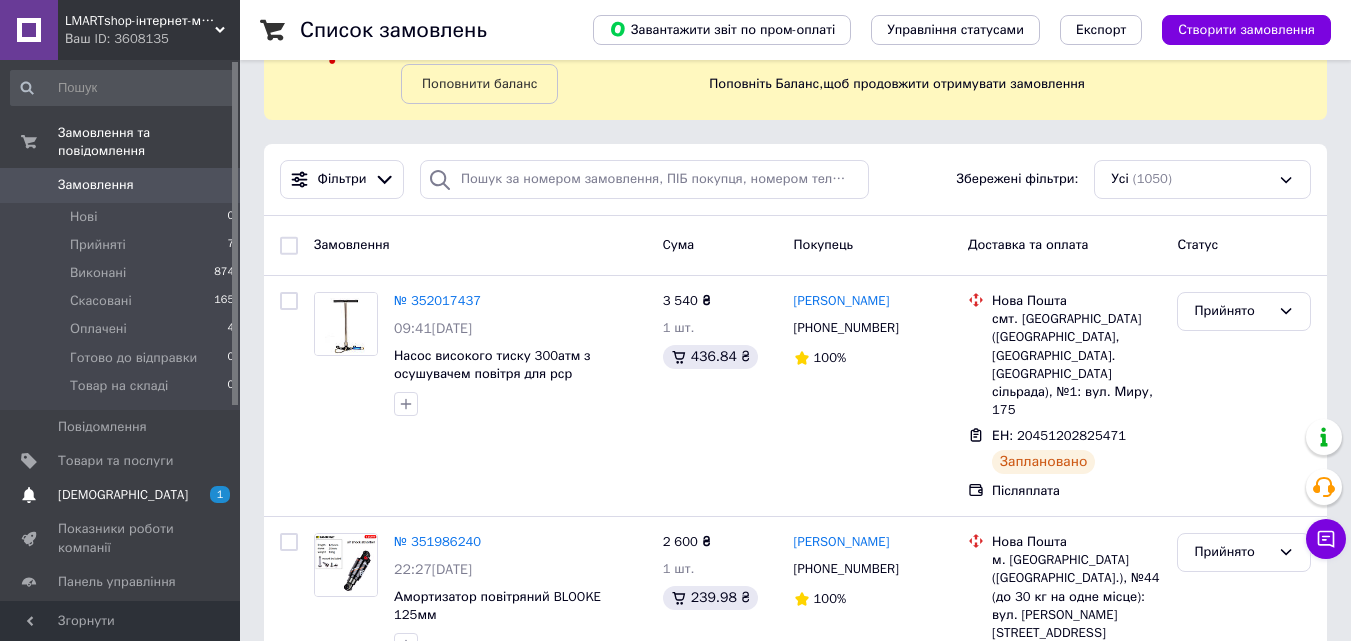 click on "[DEMOGRAPHIC_DATA]" at bounding box center [123, 495] 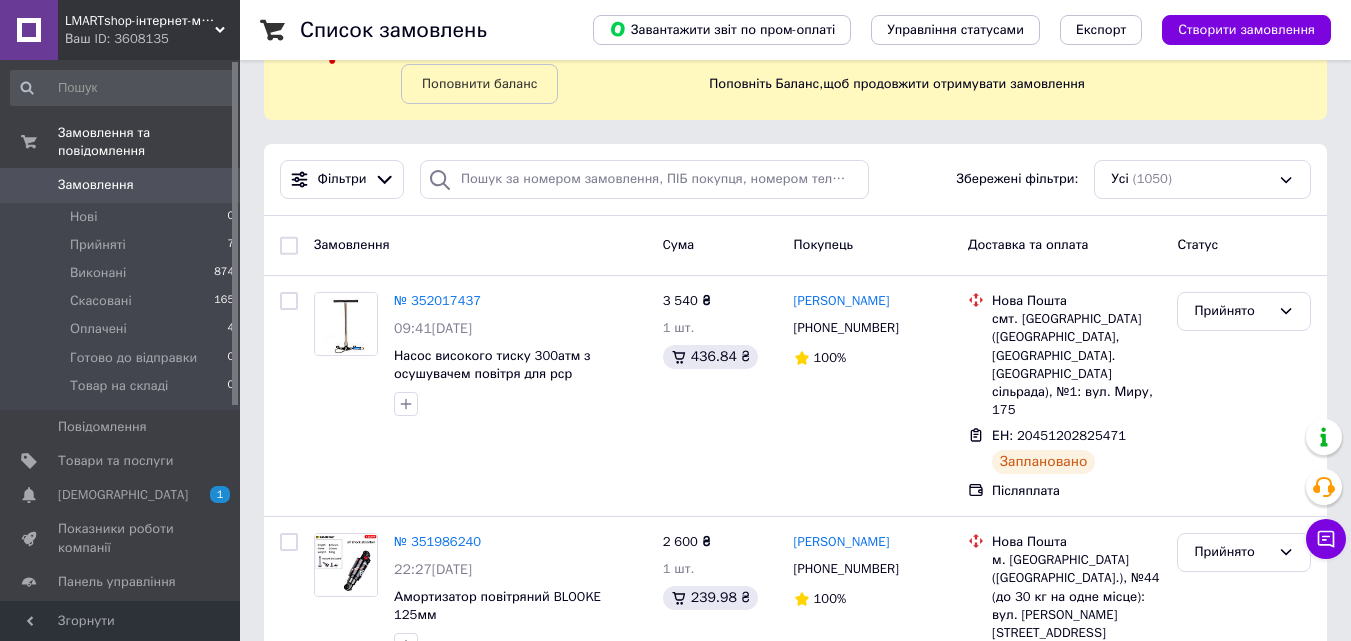 scroll, scrollTop: 0, scrollLeft: 0, axis: both 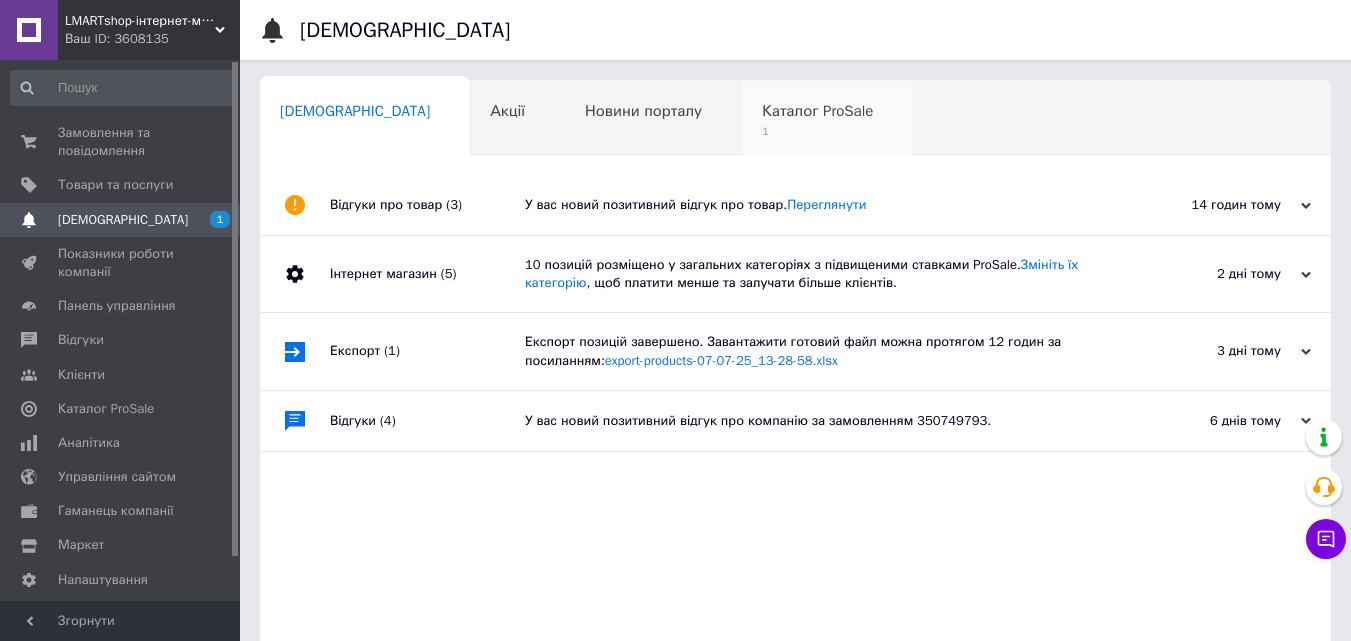 click on "1" at bounding box center [817, 131] 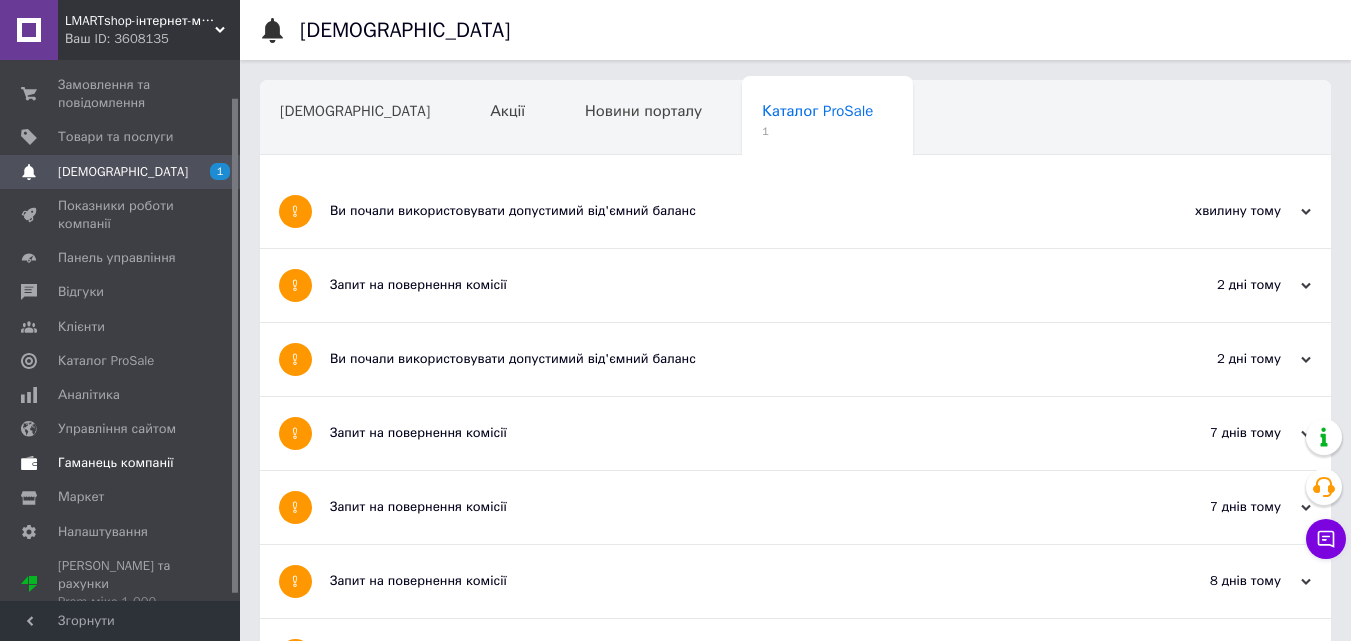 scroll, scrollTop: 0, scrollLeft: 0, axis: both 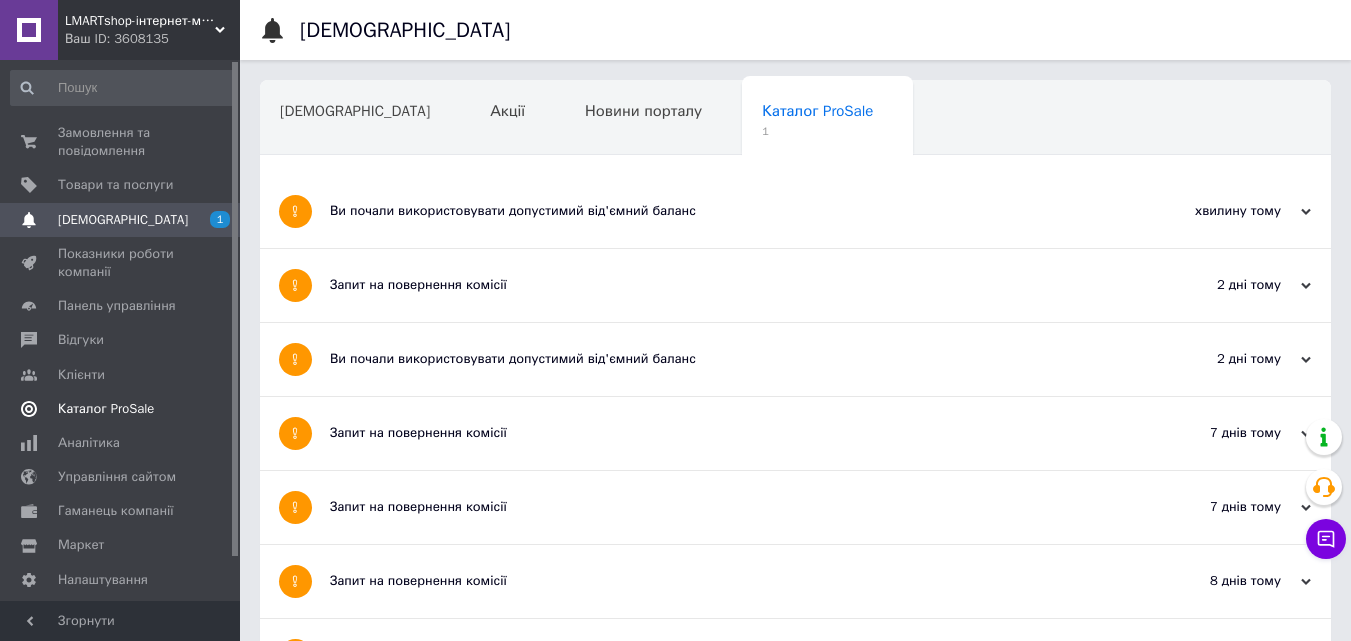 click on "Каталог ProSale" at bounding box center (106, 409) 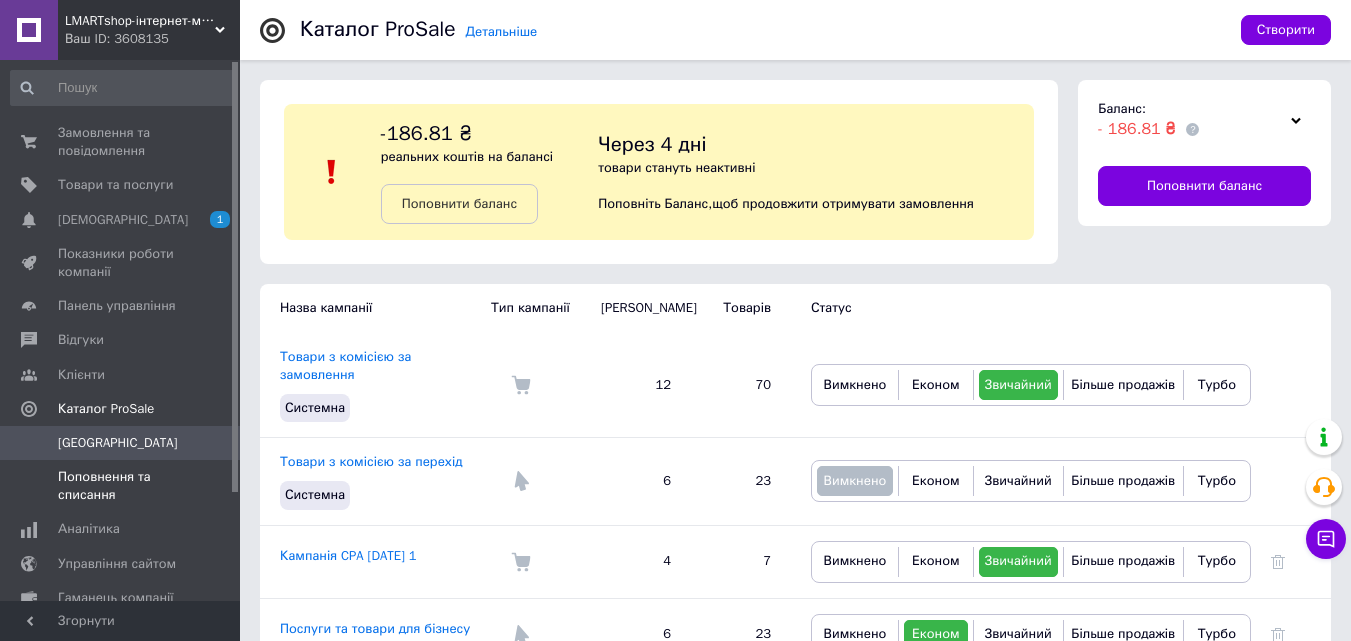 click on "Поповнення та списання" at bounding box center [121, 486] 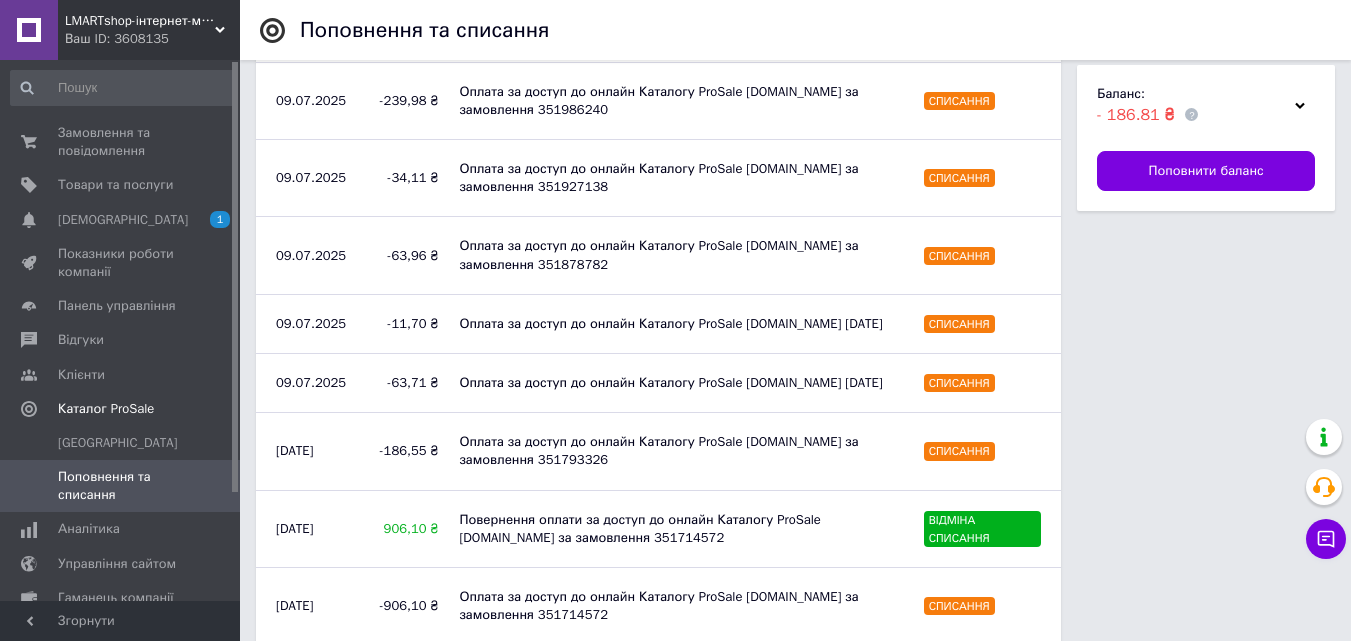 scroll, scrollTop: 500, scrollLeft: 0, axis: vertical 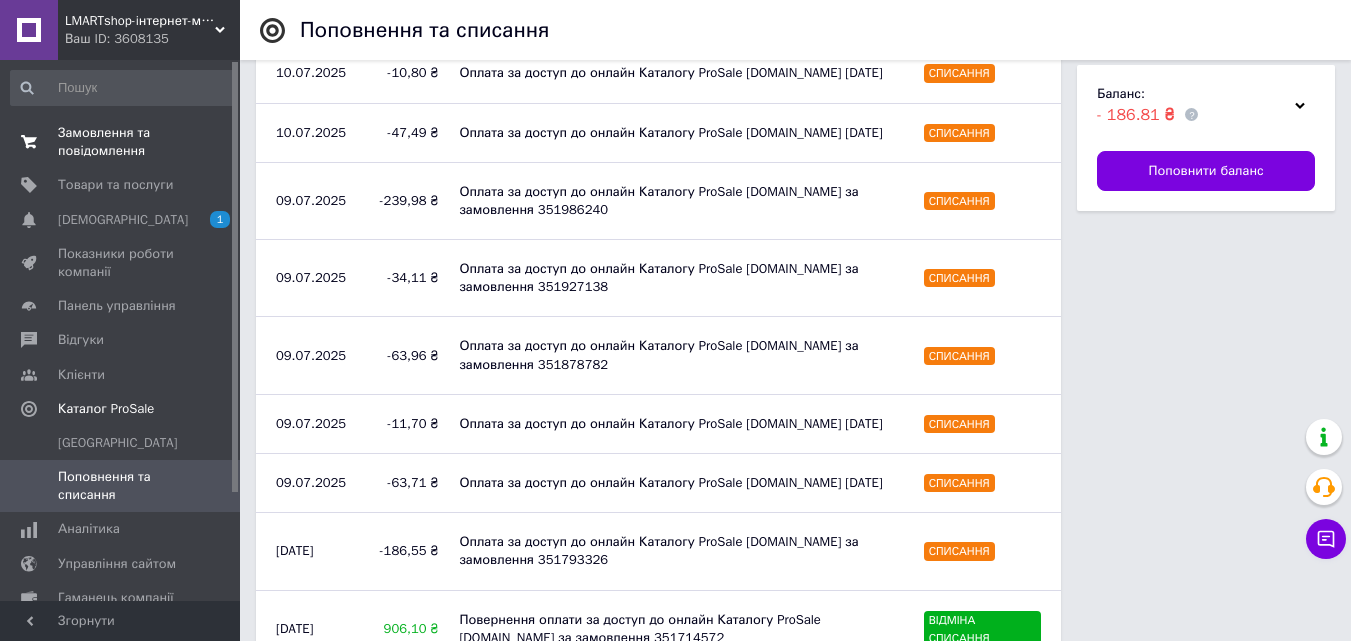 click on "Замовлення та повідомлення" at bounding box center [121, 142] 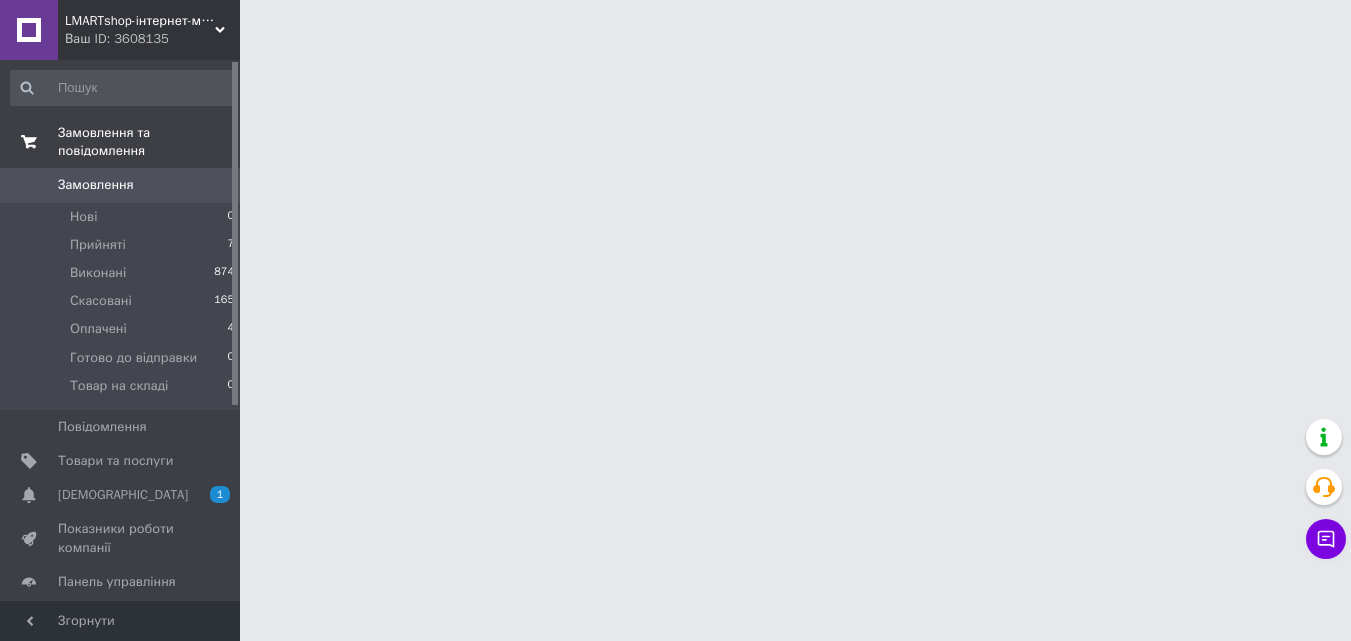 scroll, scrollTop: 0, scrollLeft: 0, axis: both 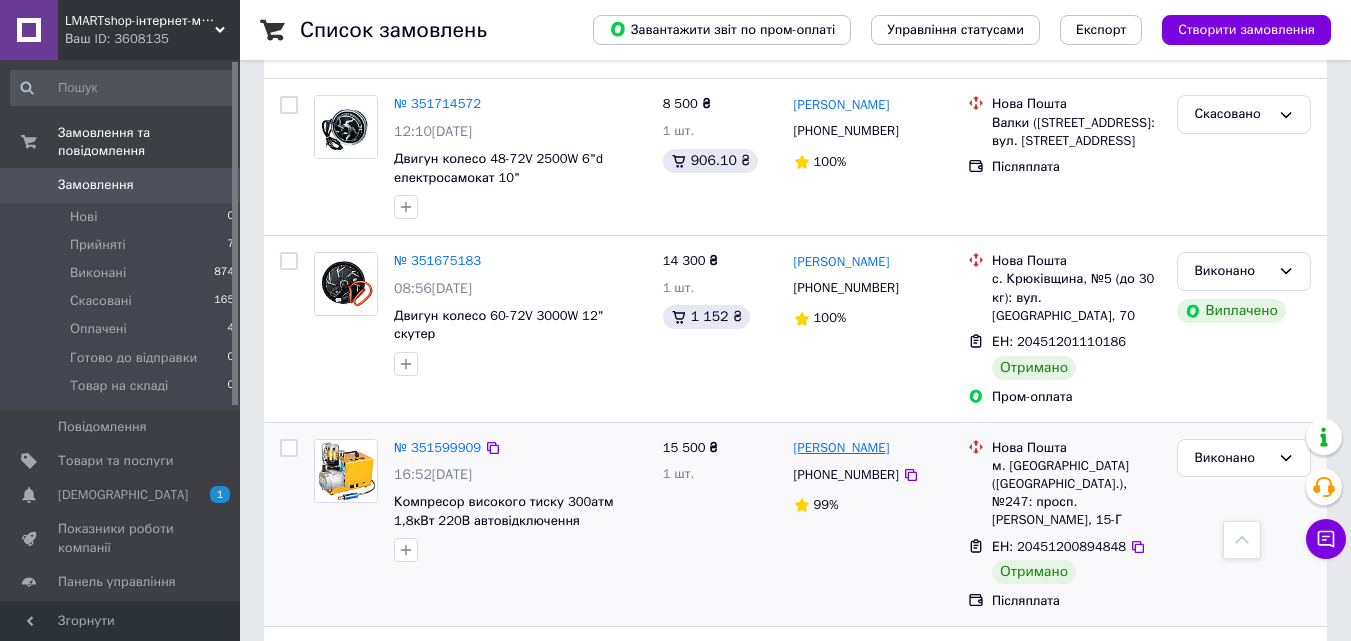 click on "[PERSON_NAME]" at bounding box center (842, 448) 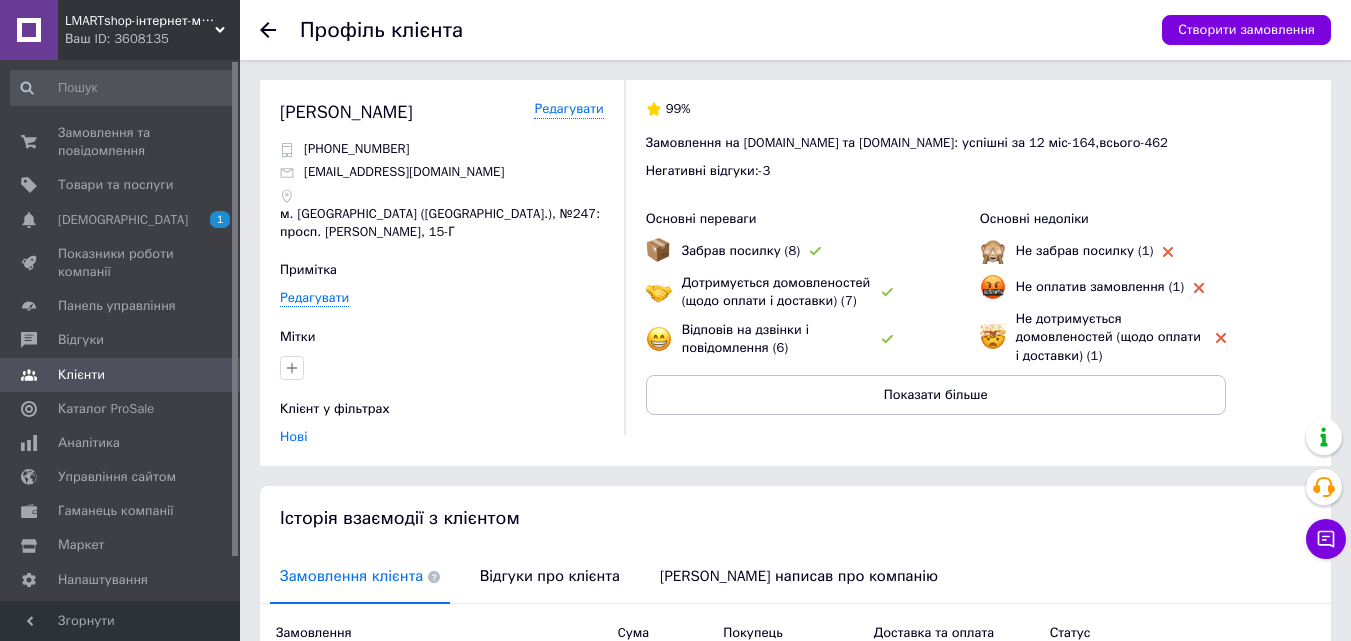 click 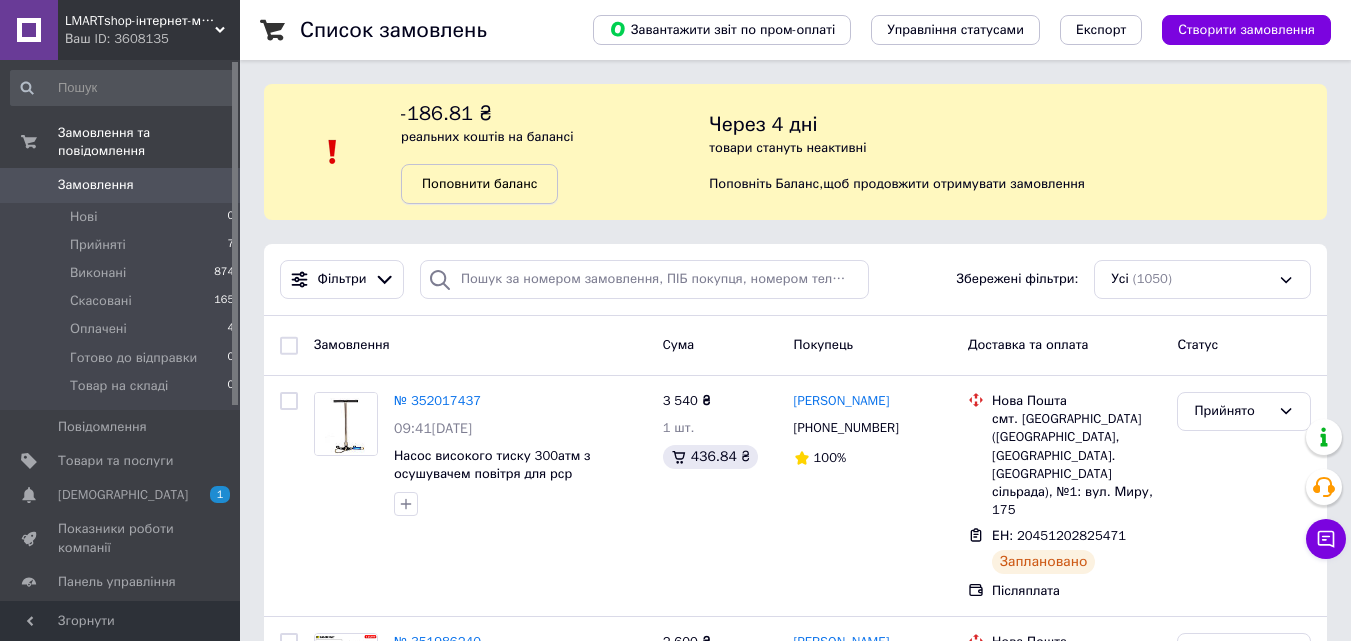 click on "Поповнити баланс" at bounding box center [479, 183] 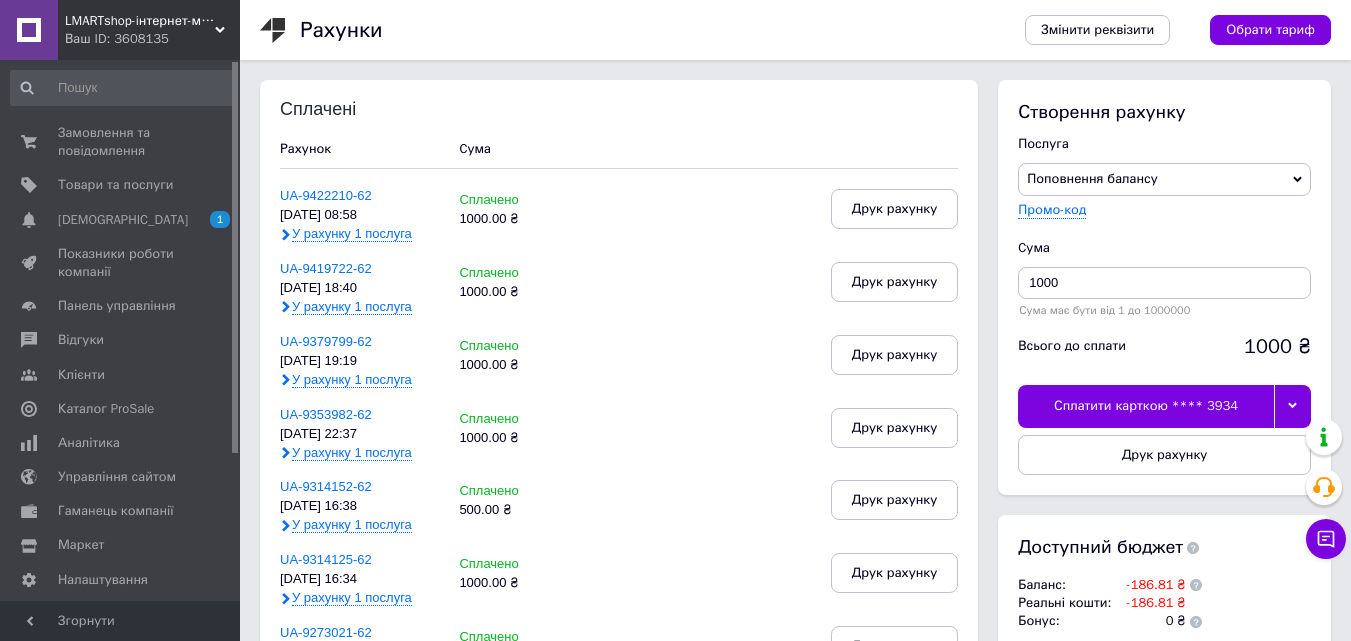 click at bounding box center (1292, 406) 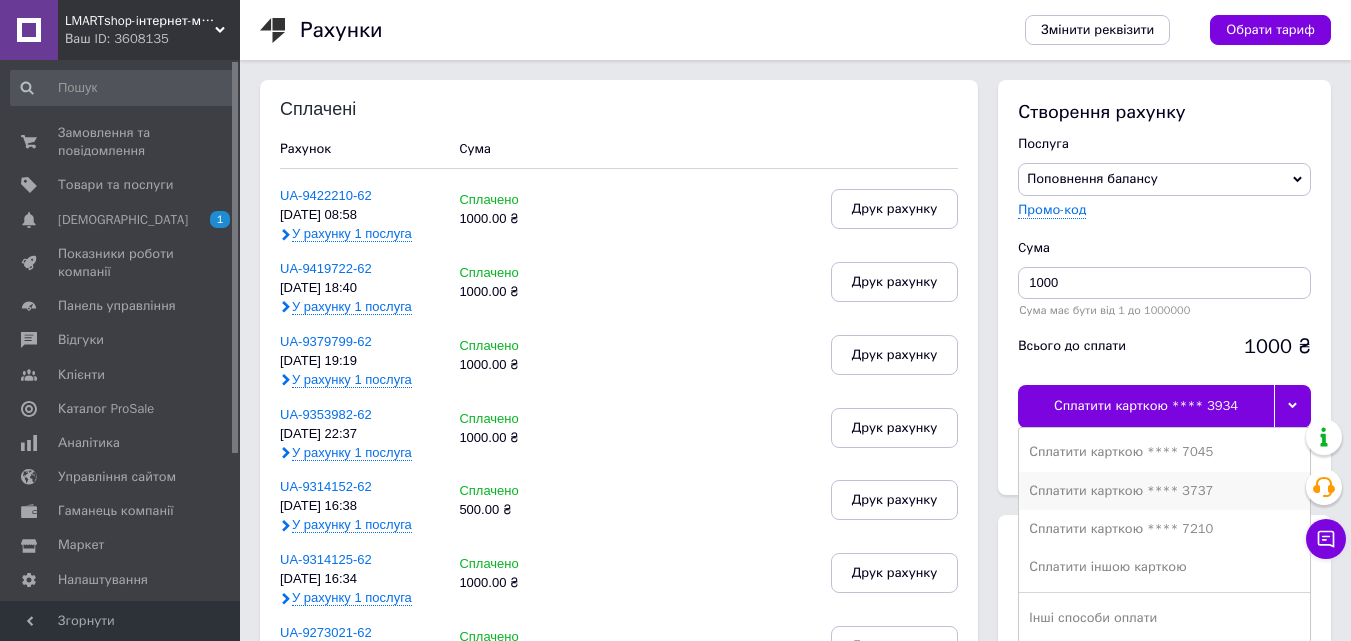 click on "Сплатити карткою  **** 3737" at bounding box center [1164, 491] 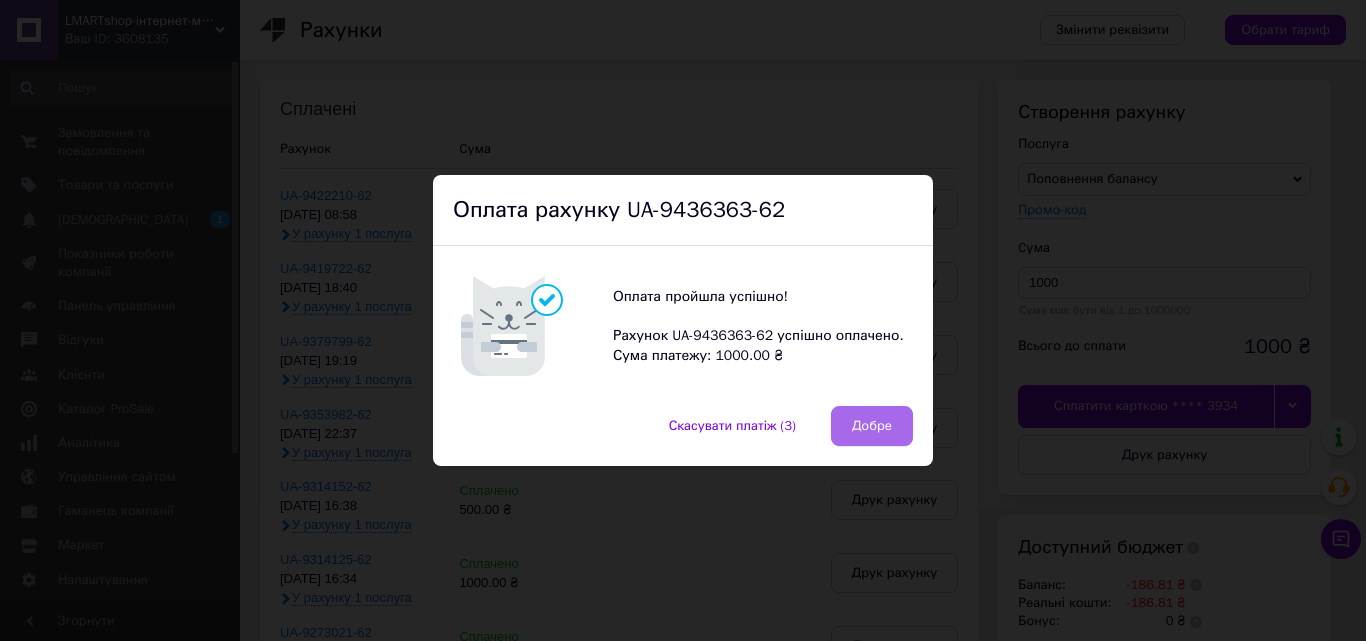 click on "Добре" at bounding box center [872, 426] 